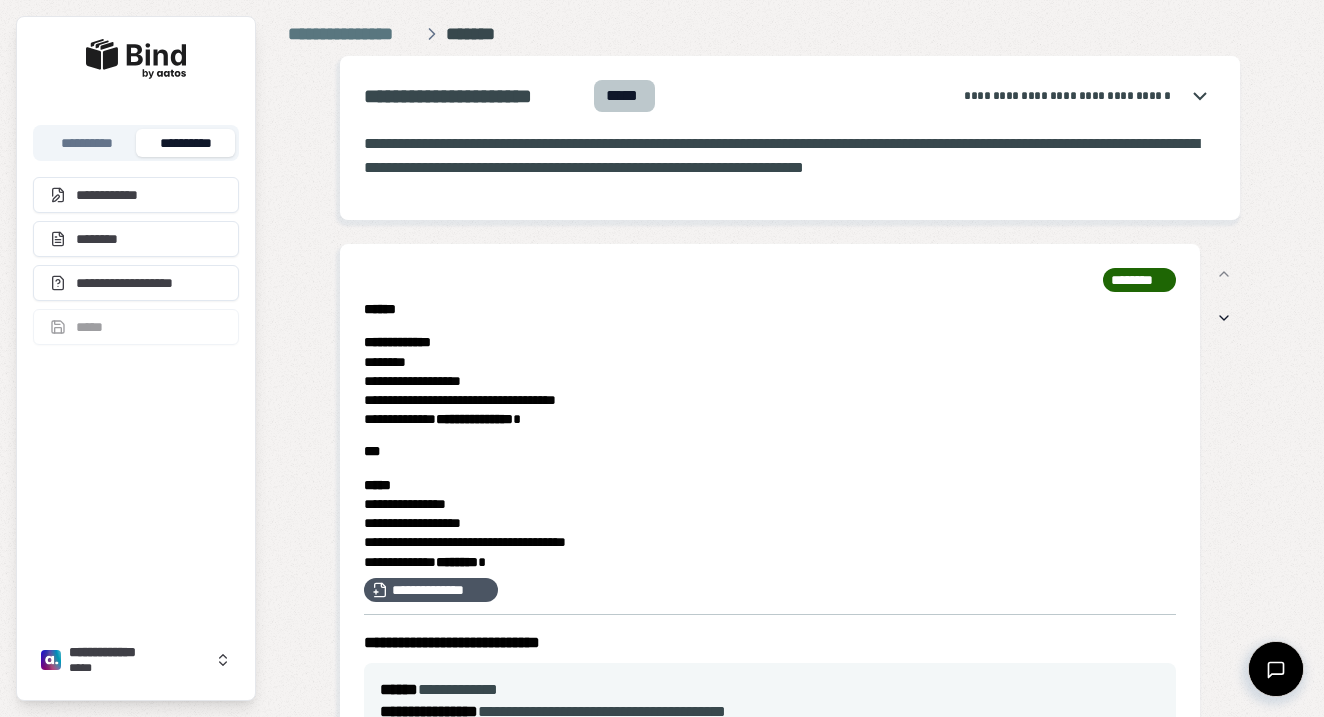 scroll, scrollTop: 0, scrollLeft: 0, axis: both 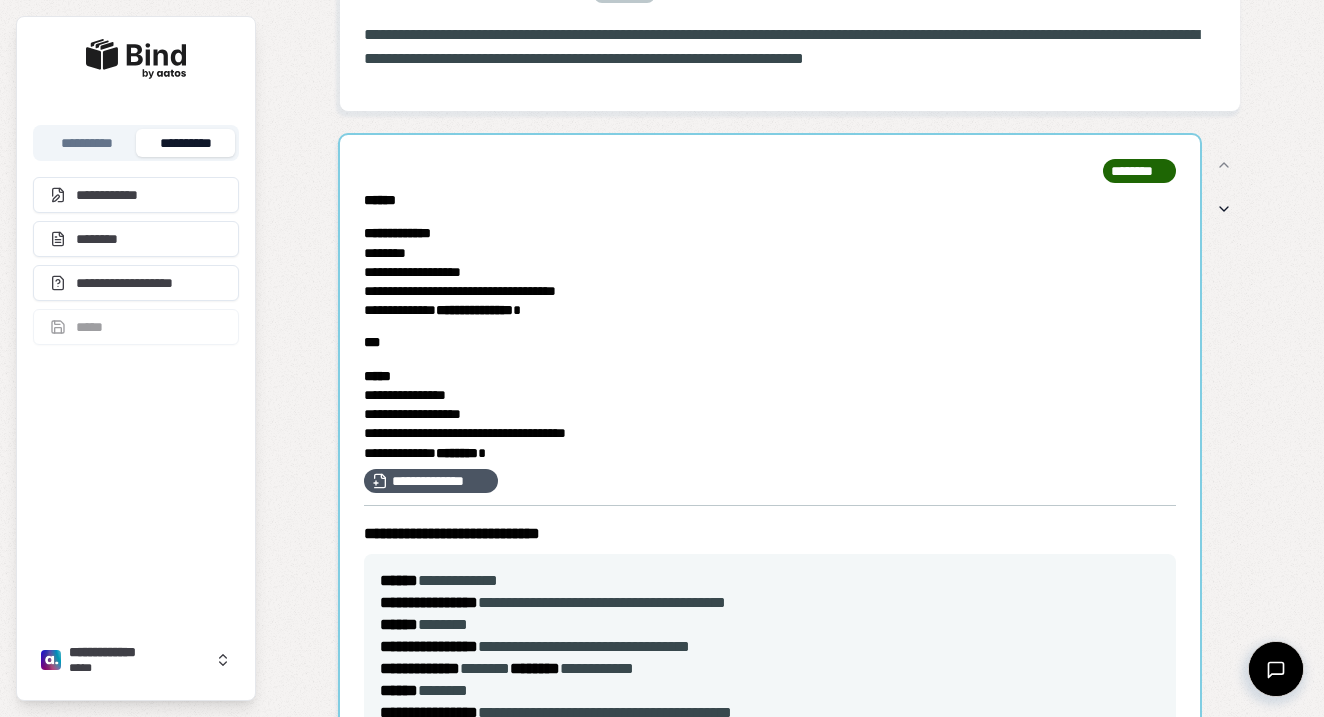 click at bounding box center (770, 592) 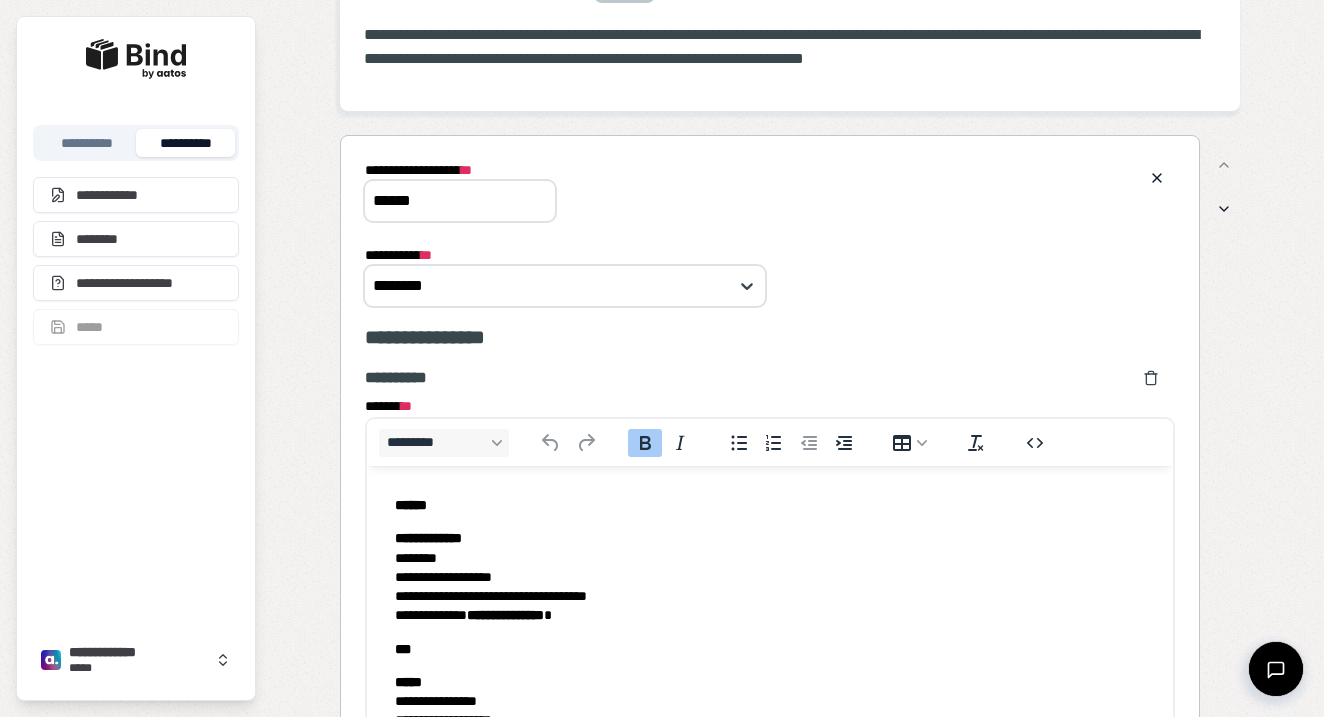 scroll, scrollTop: 0, scrollLeft: 0, axis: both 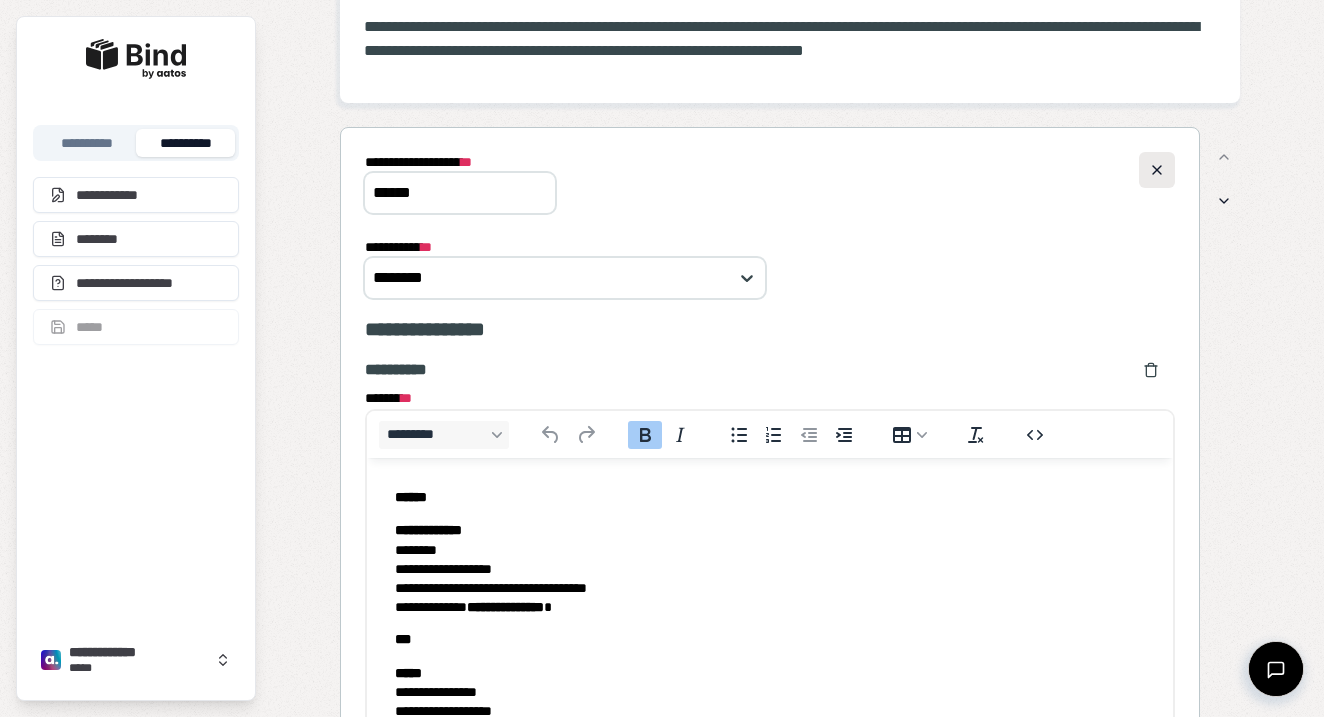 click at bounding box center (1157, 170) 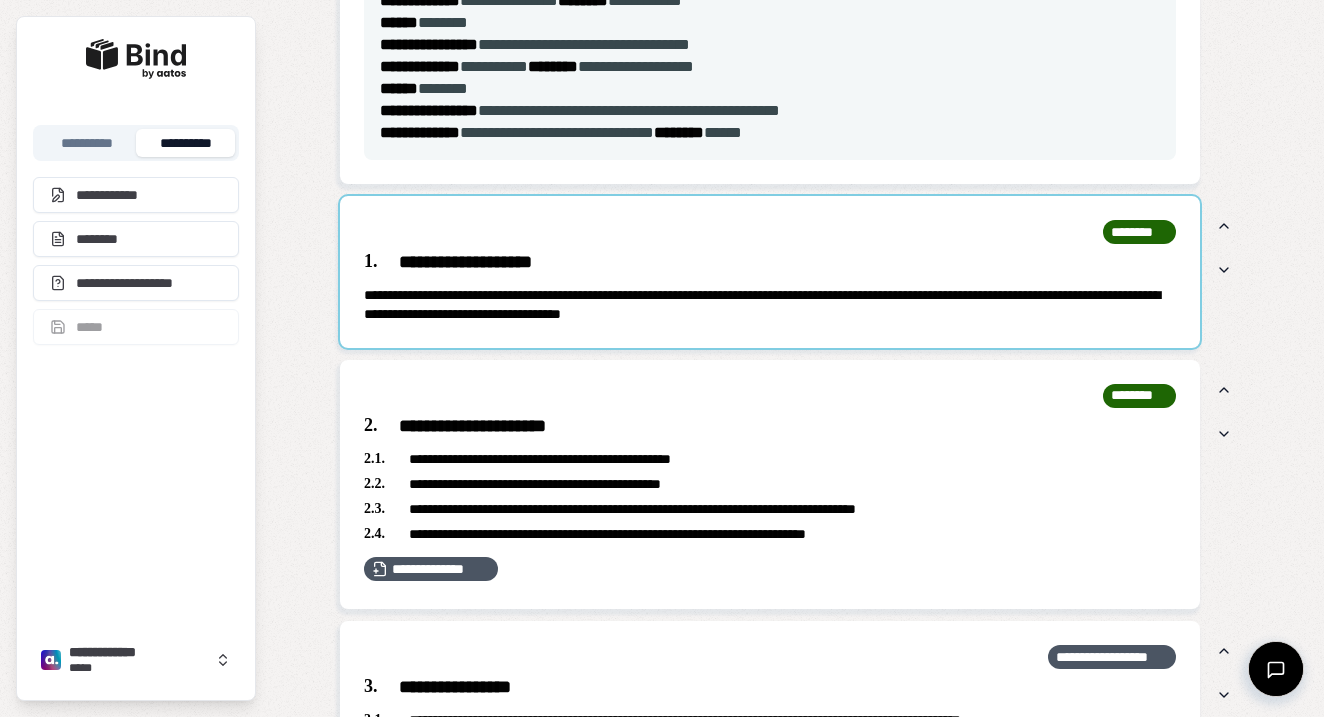 scroll, scrollTop: 979, scrollLeft: 0, axis: vertical 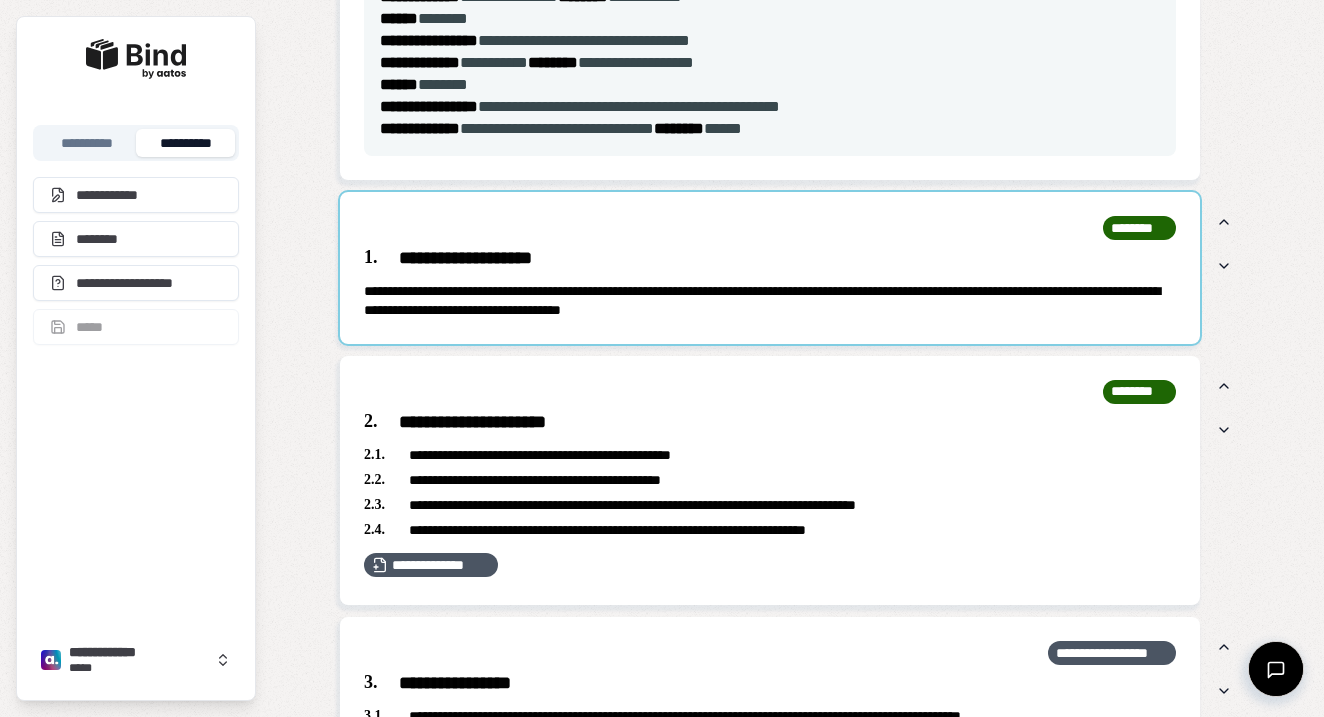 click at bounding box center [770, 268] 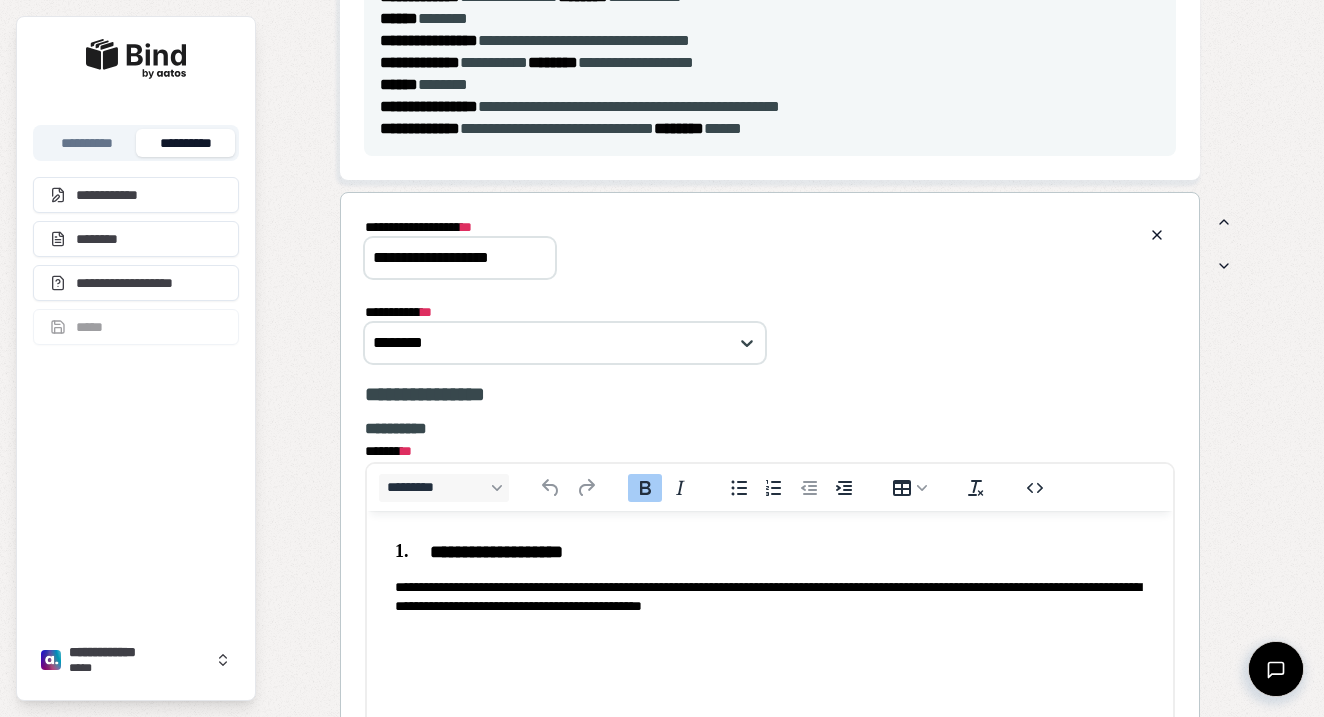 scroll, scrollTop: 0, scrollLeft: 0, axis: both 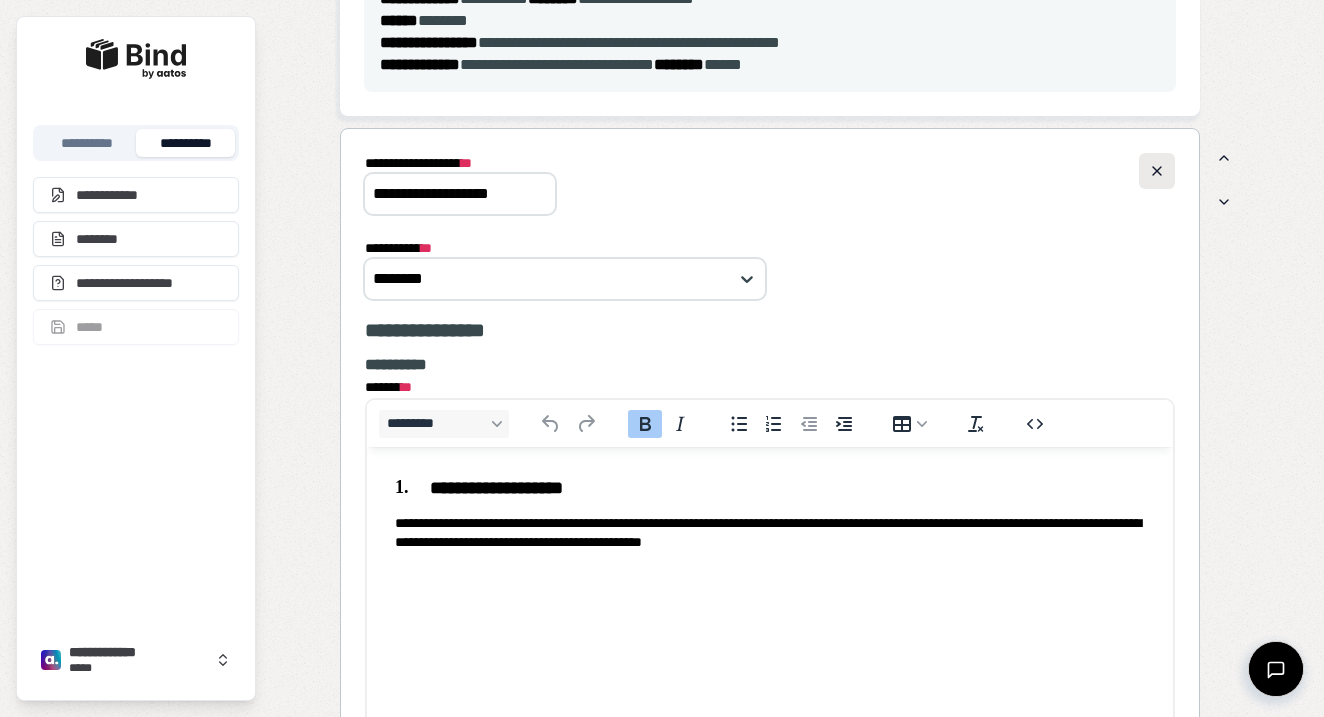 click at bounding box center [1157, 171] 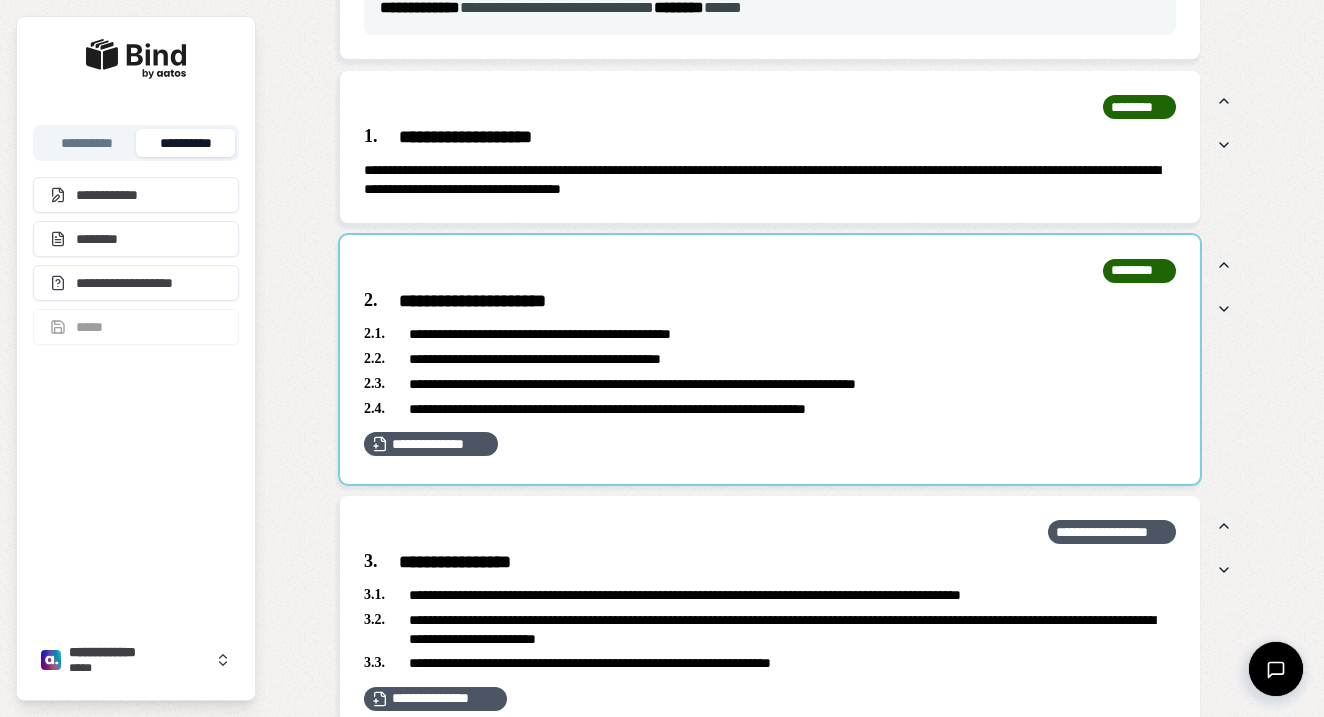scroll, scrollTop: 1128, scrollLeft: 0, axis: vertical 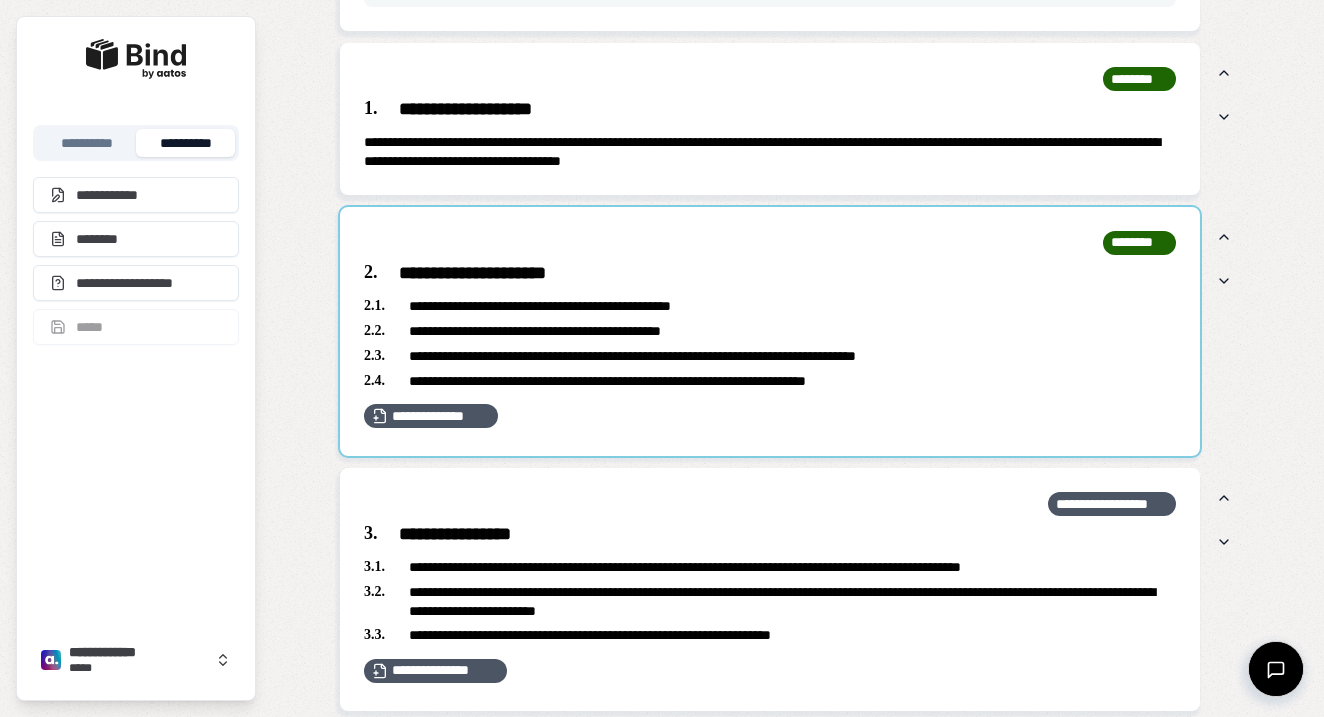 click at bounding box center (770, 332) 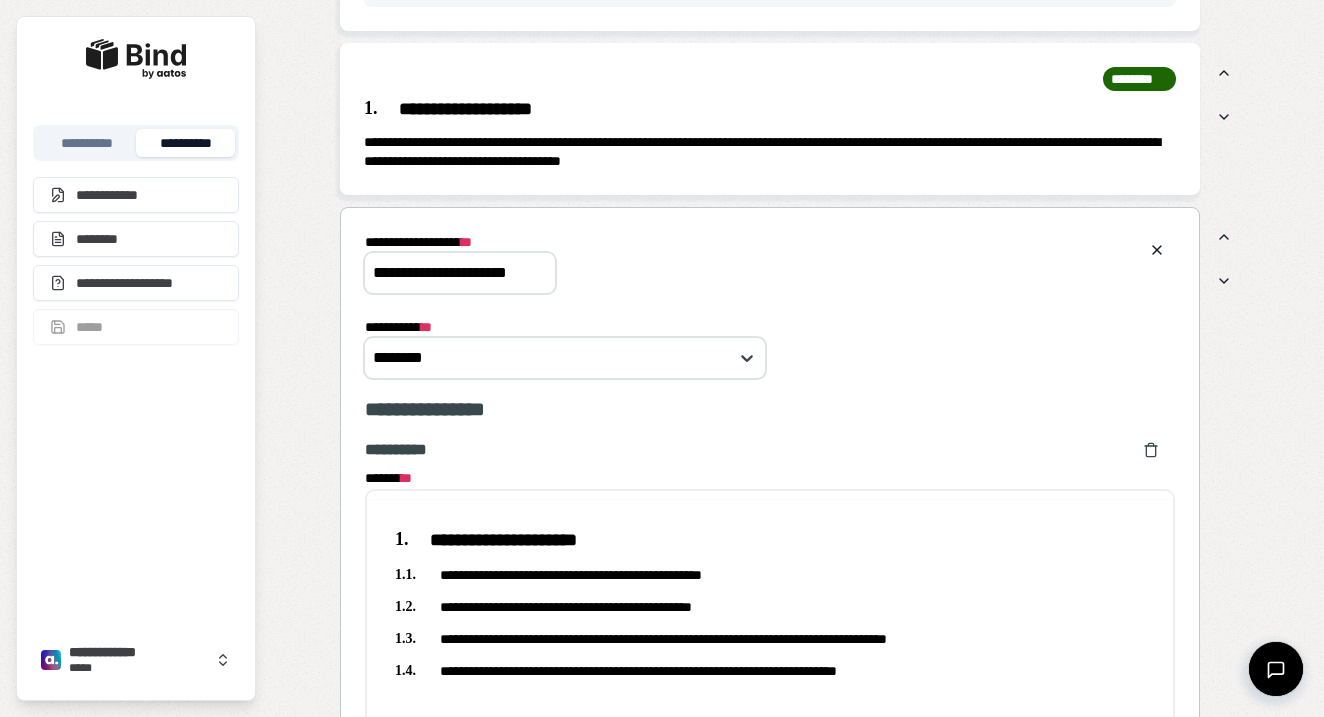 scroll, scrollTop: 0, scrollLeft: 0, axis: both 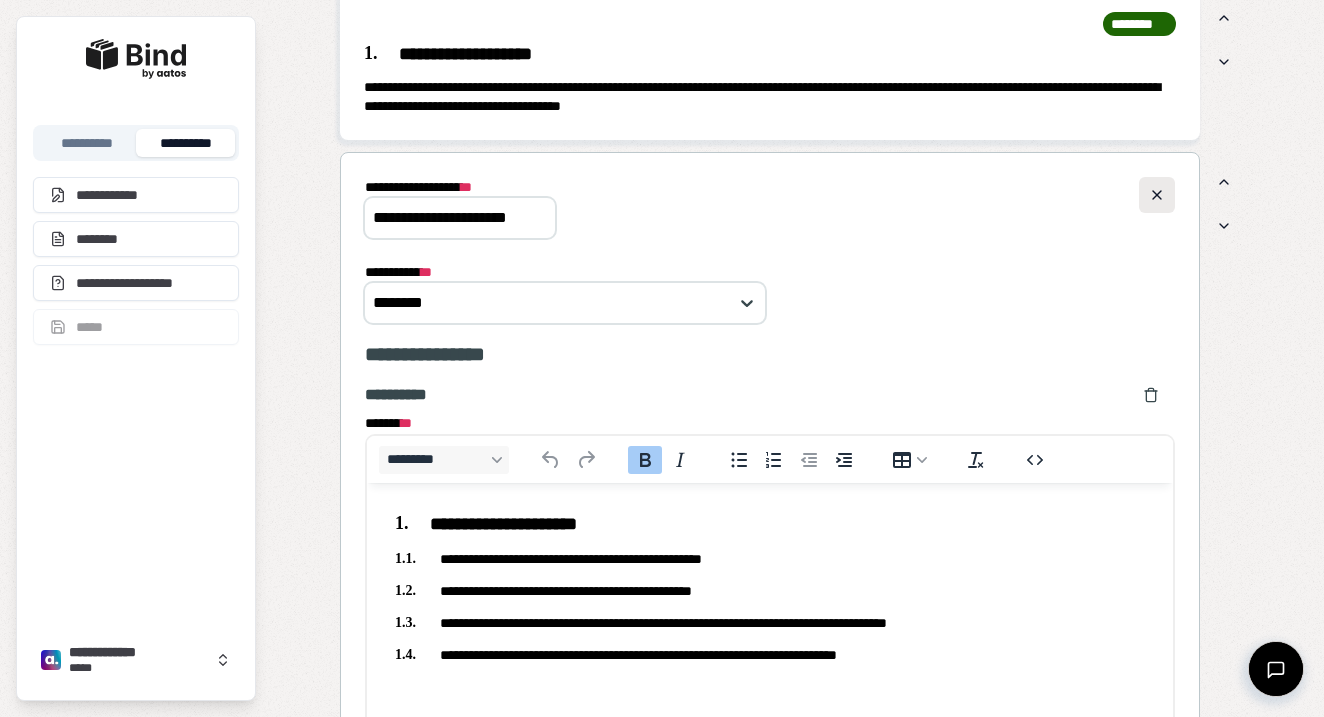 click at bounding box center (1157, 195) 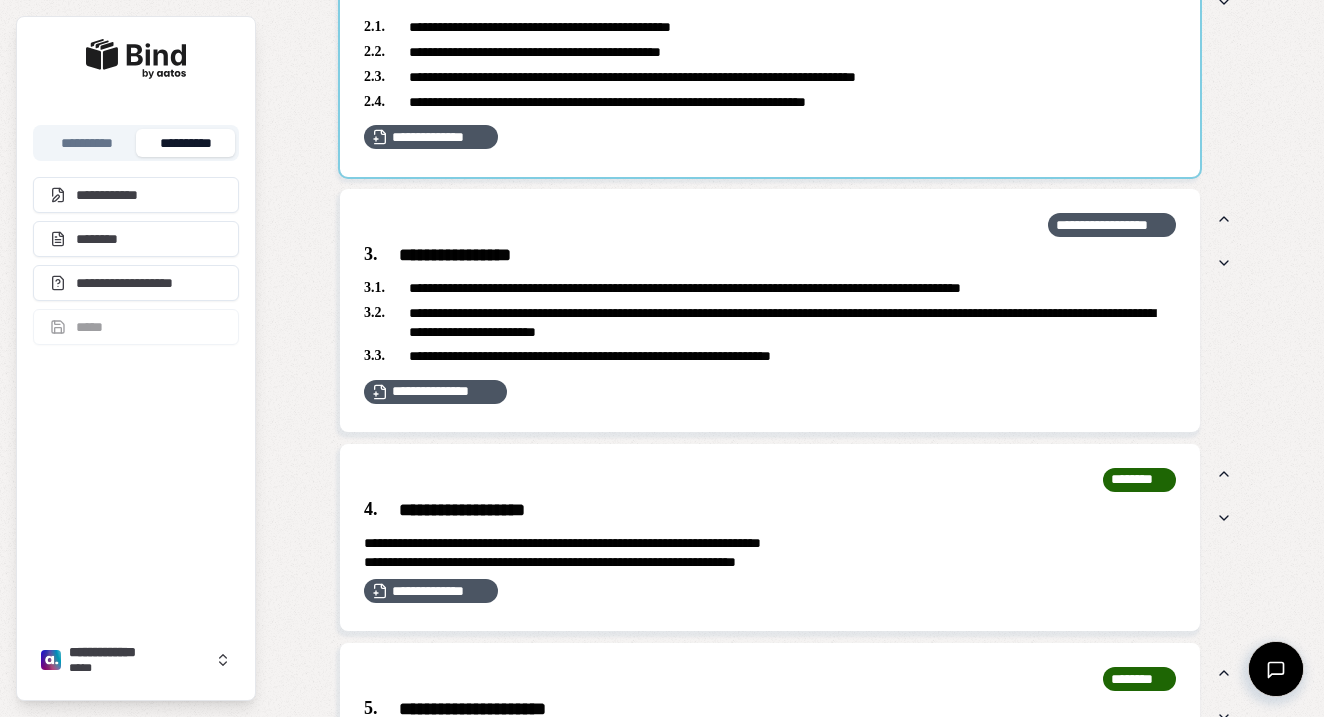 scroll, scrollTop: 1407, scrollLeft: 0, axis: vertical 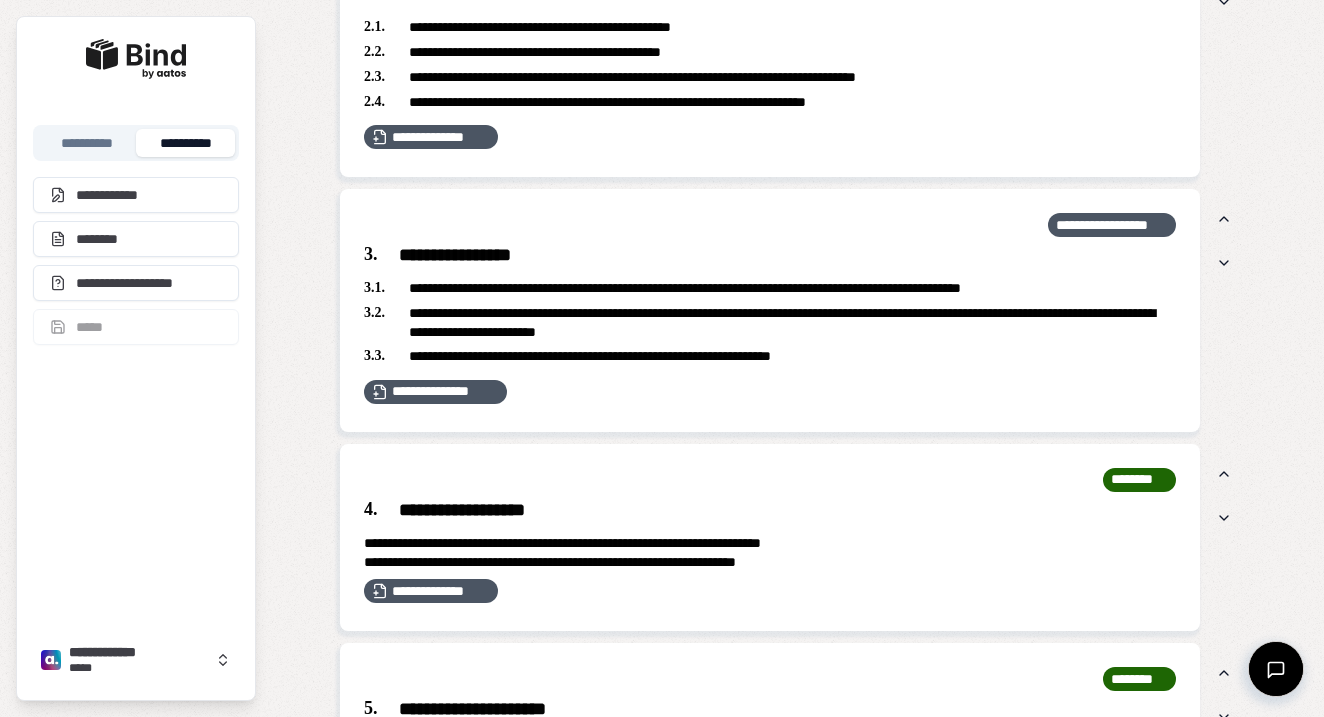 click on "**********" at bounding box center [770, 256] 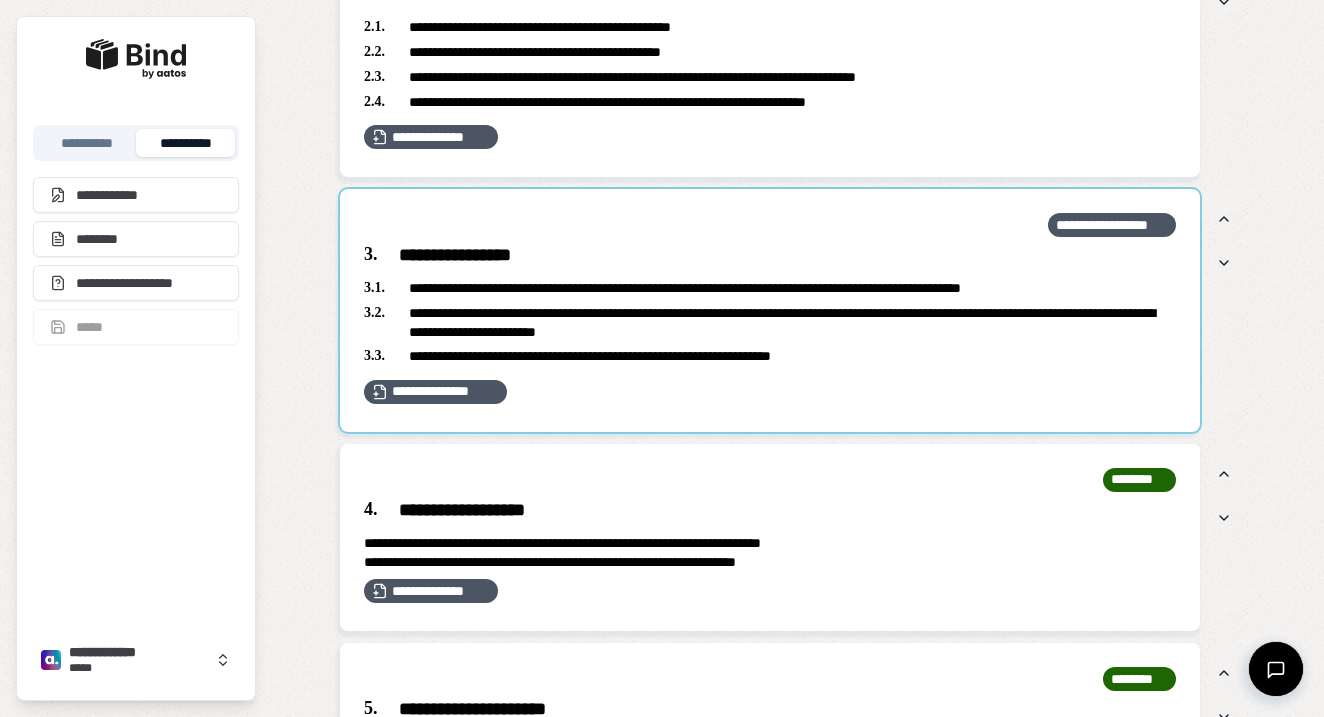 click at bounding box center [770, 310] 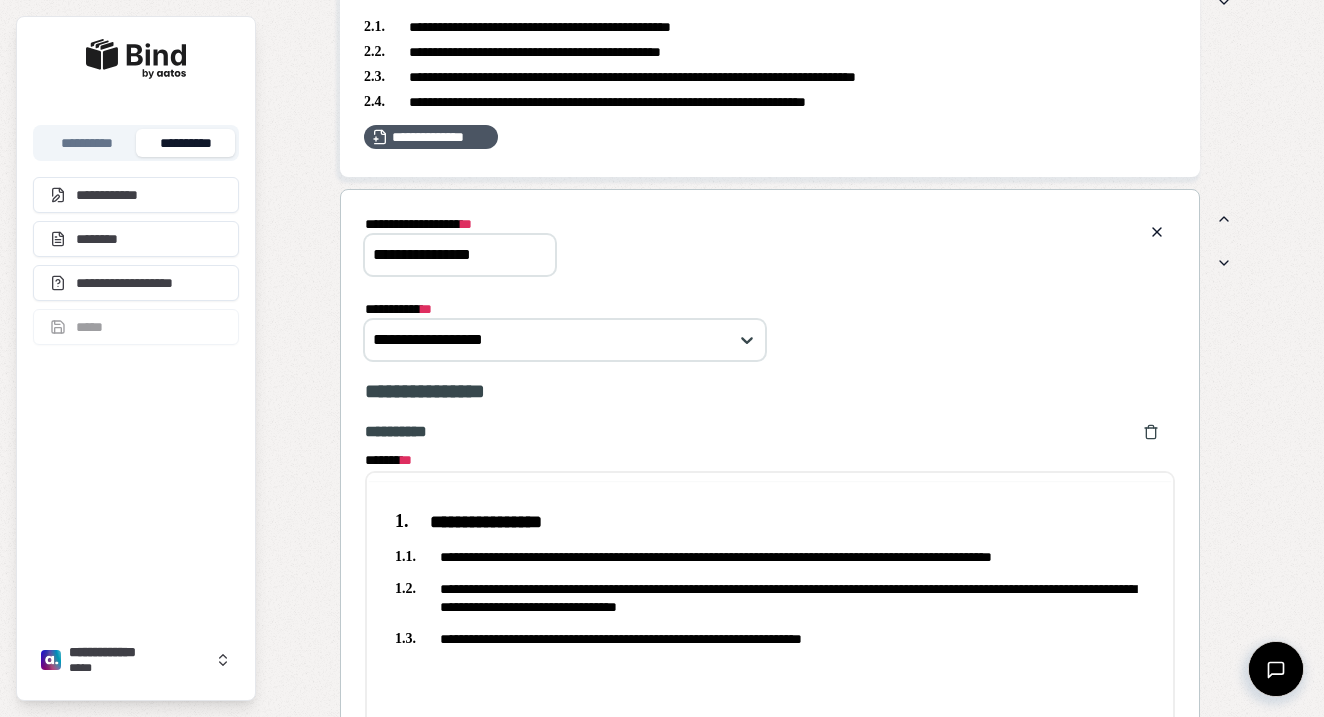 scroll, scrollTop: 0, scrollLeft: 0, axis: both 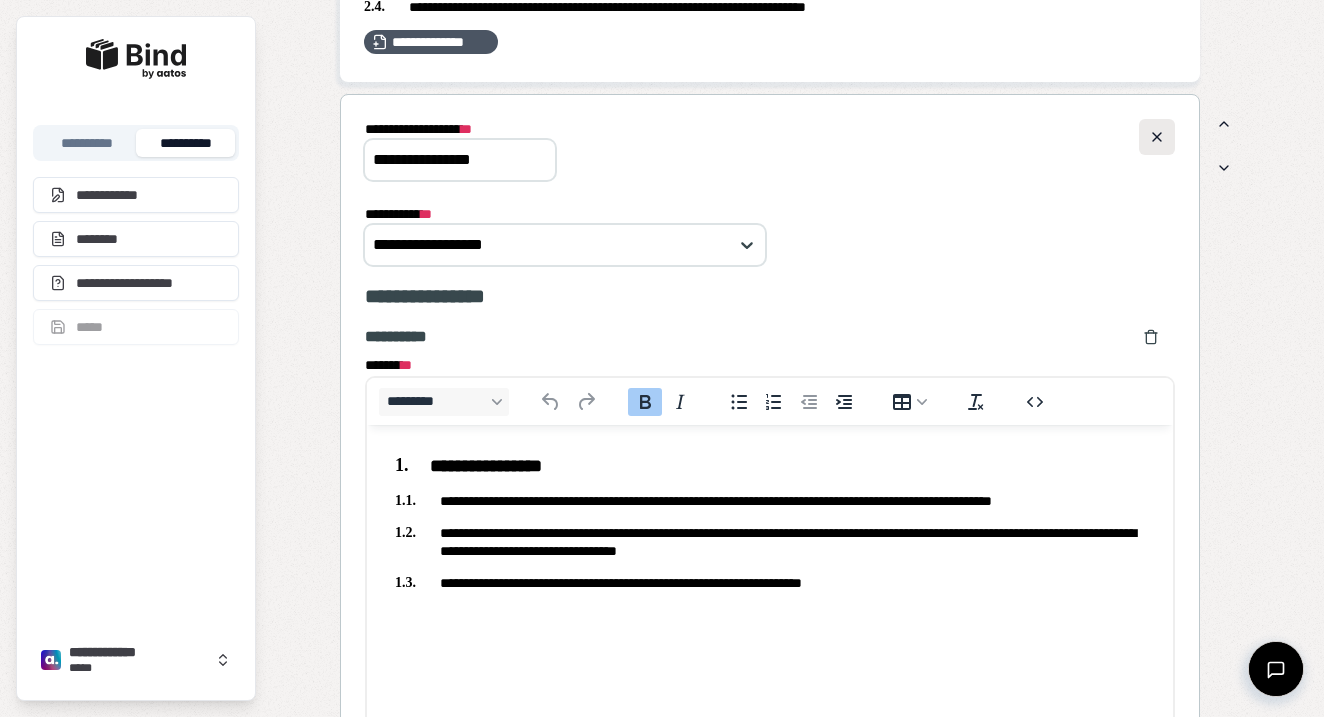 click at bounding box center (1157, 137) 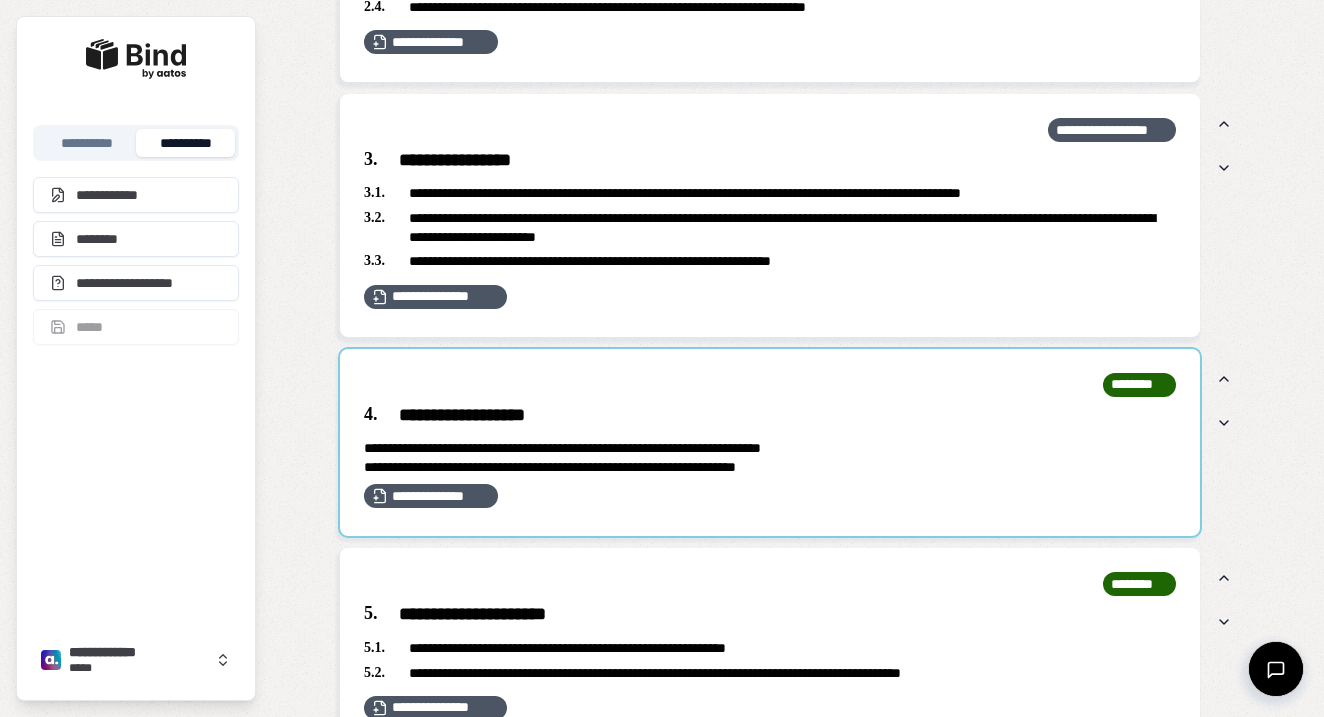 click at bounding box center [770, 443] 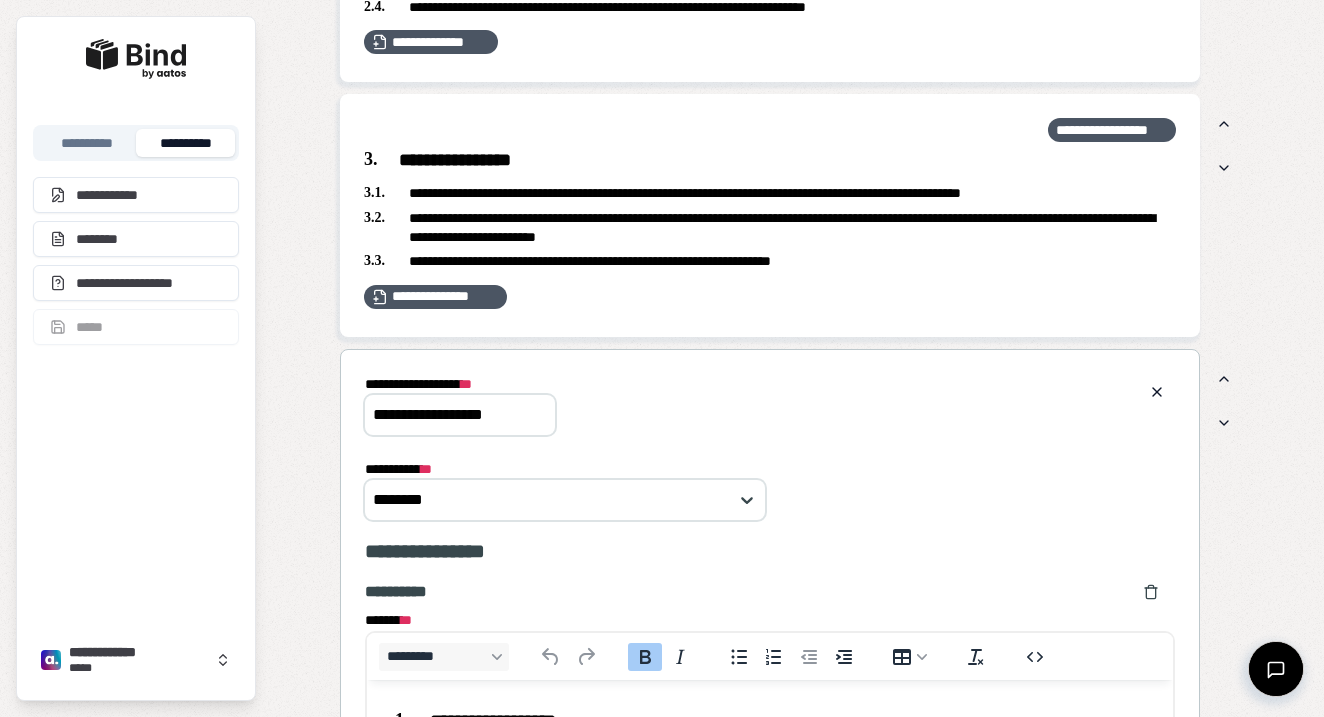 scroll, scrollTop: 0, scrollLeft: 0, axis: both 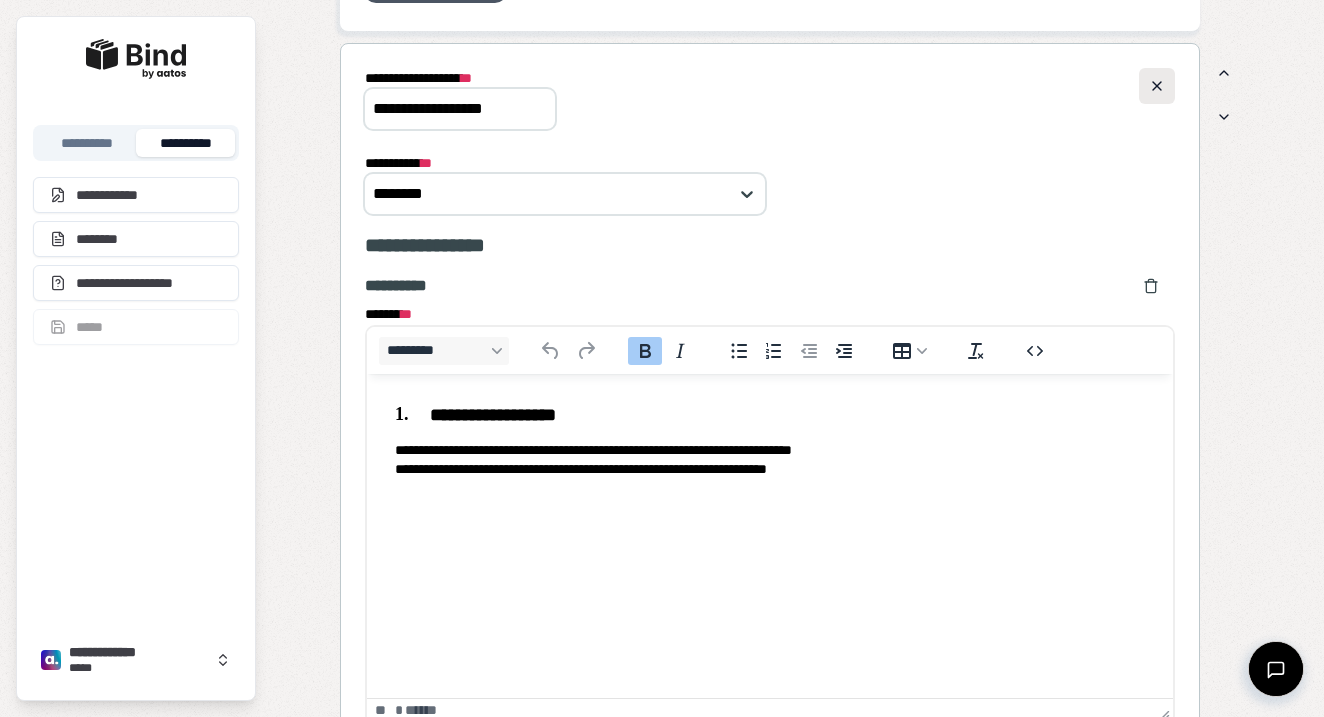 click at bounding box center [1157, 86] 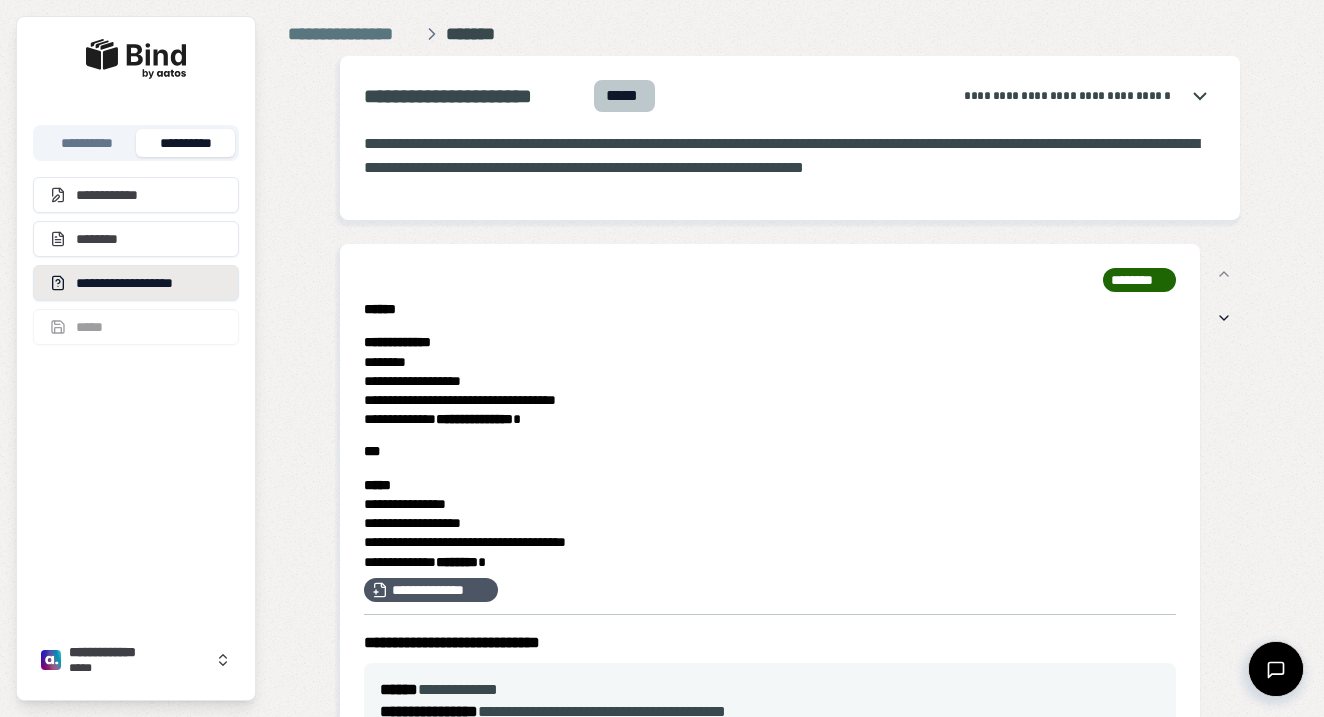 scroll, scrollTop: 0, scrollLeft: 0, axis: both 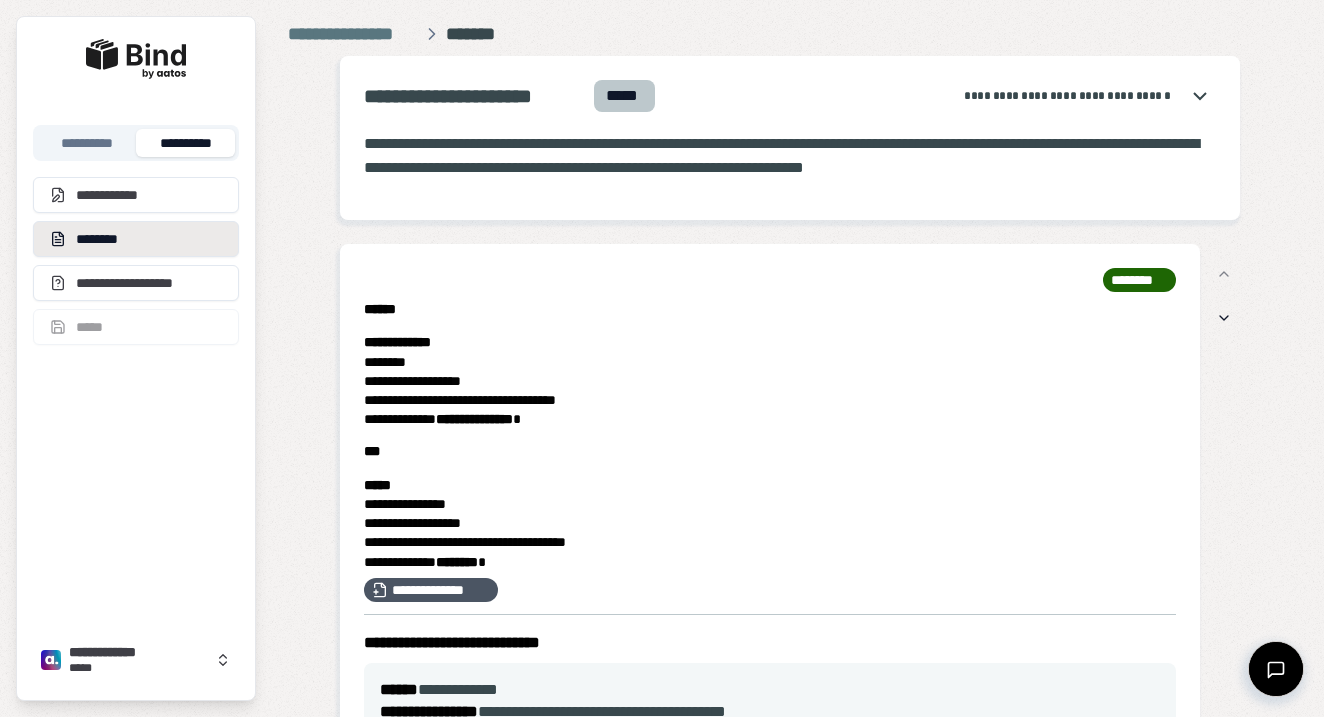 click on "********" at bounding box center (136, 239) 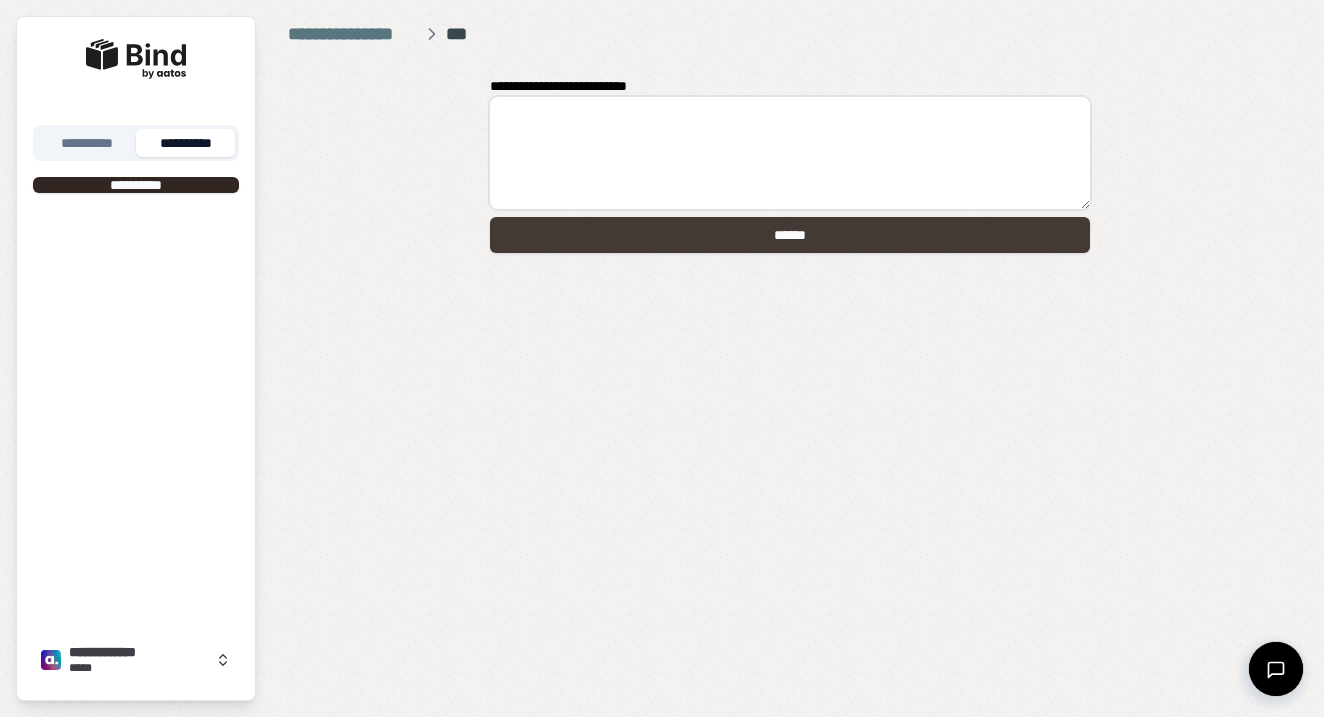 click on "******" at bounding box center (790, 235) 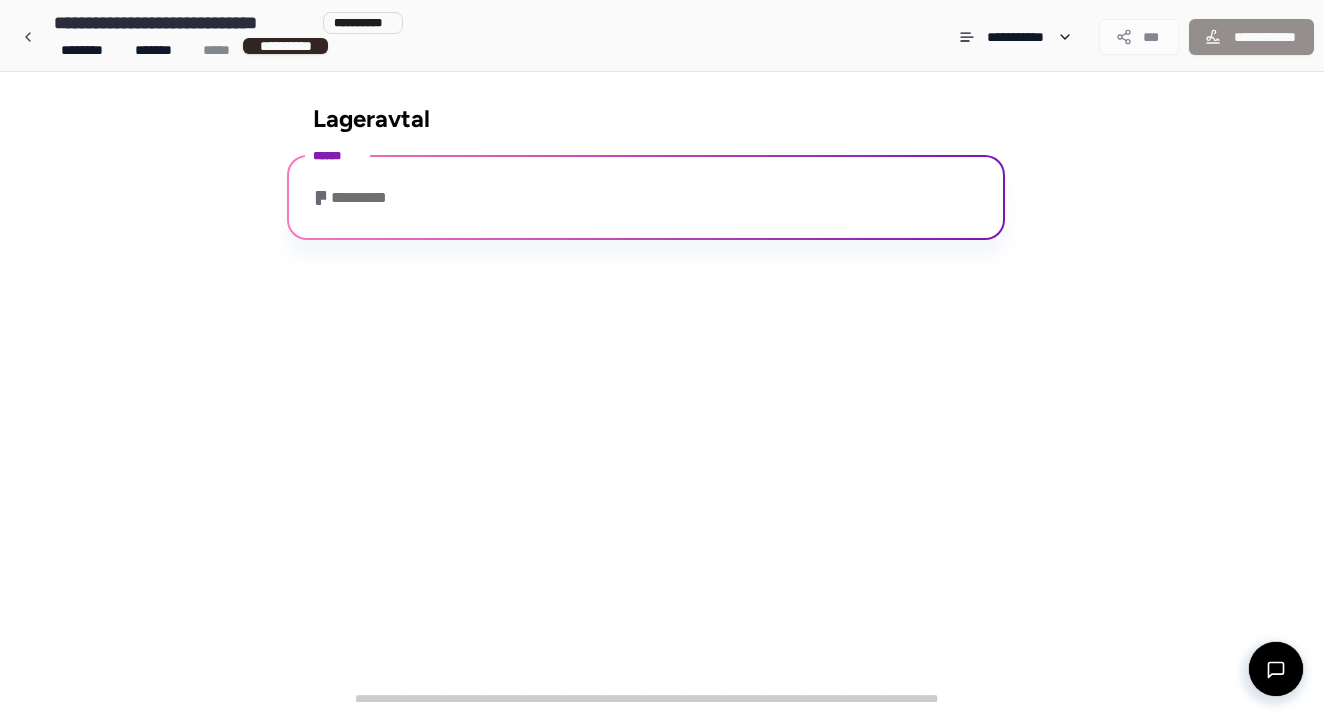 scroll, scrollTop: 67, scrollLeft: 0, axis: vertical 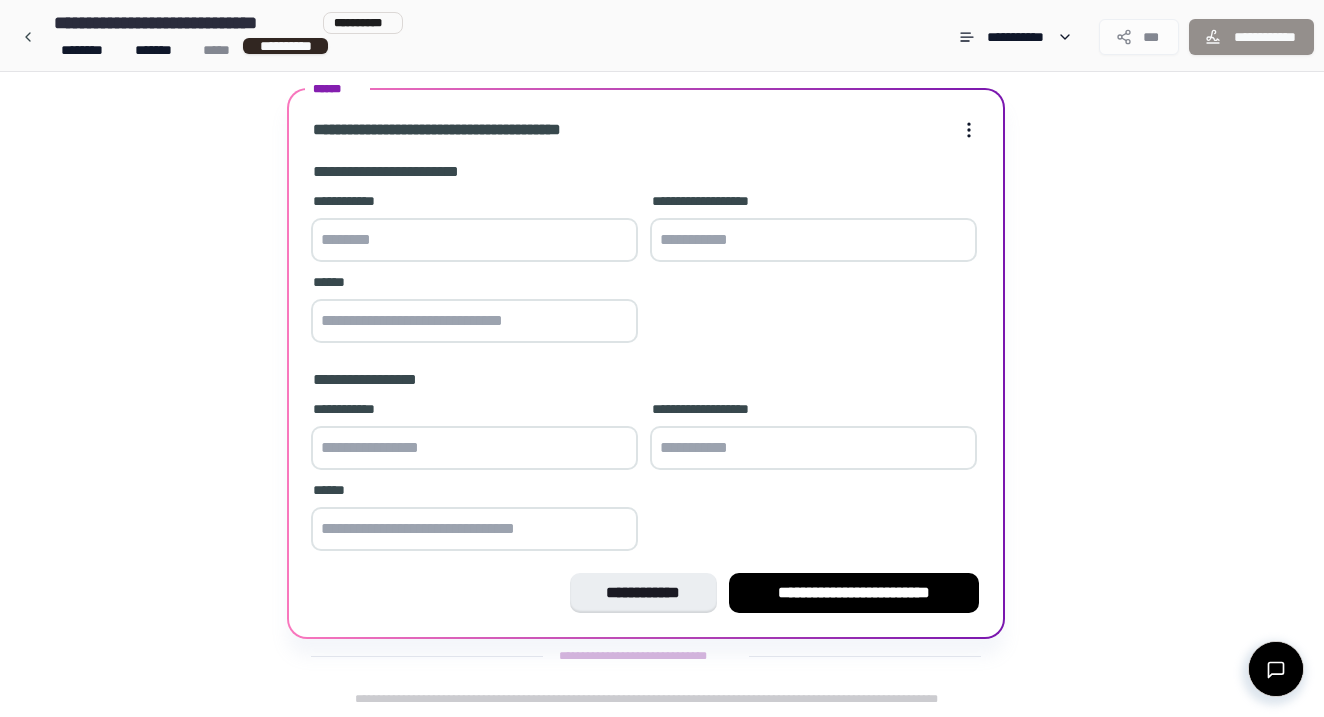 click on "**********" at bounding box center (474, 229) 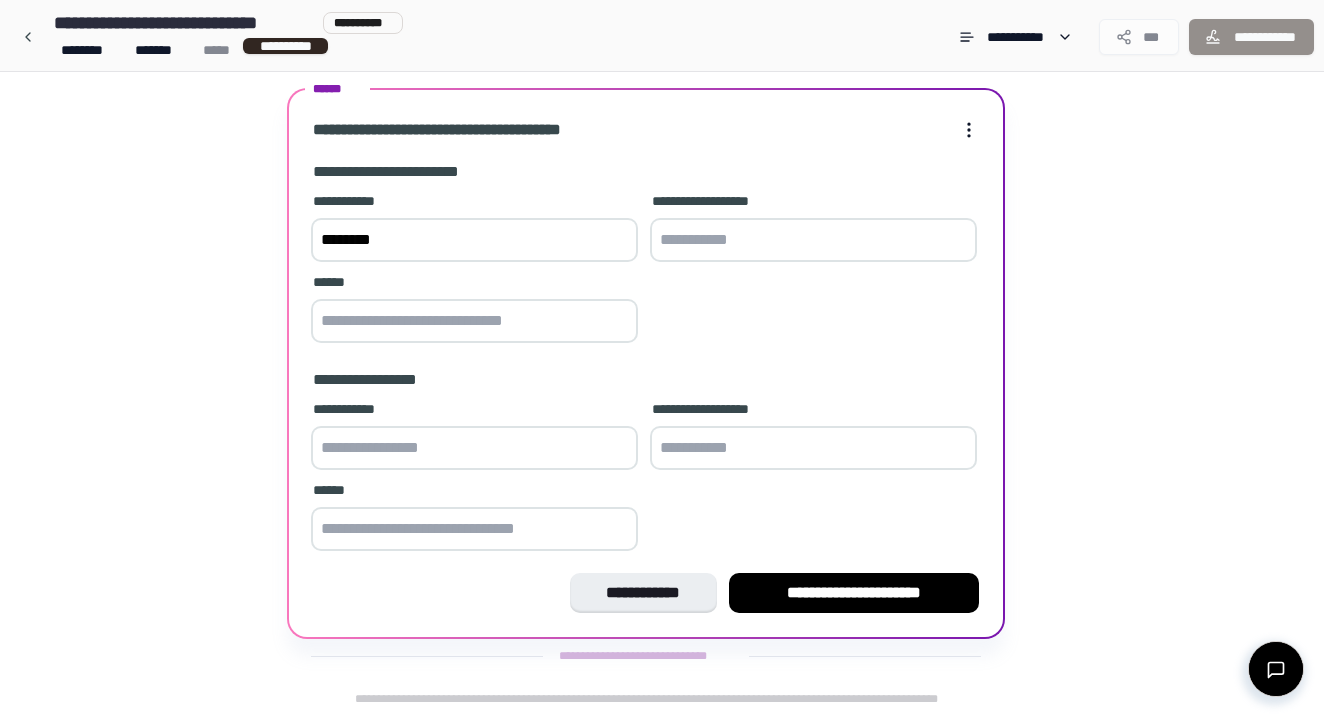 type on "**********" 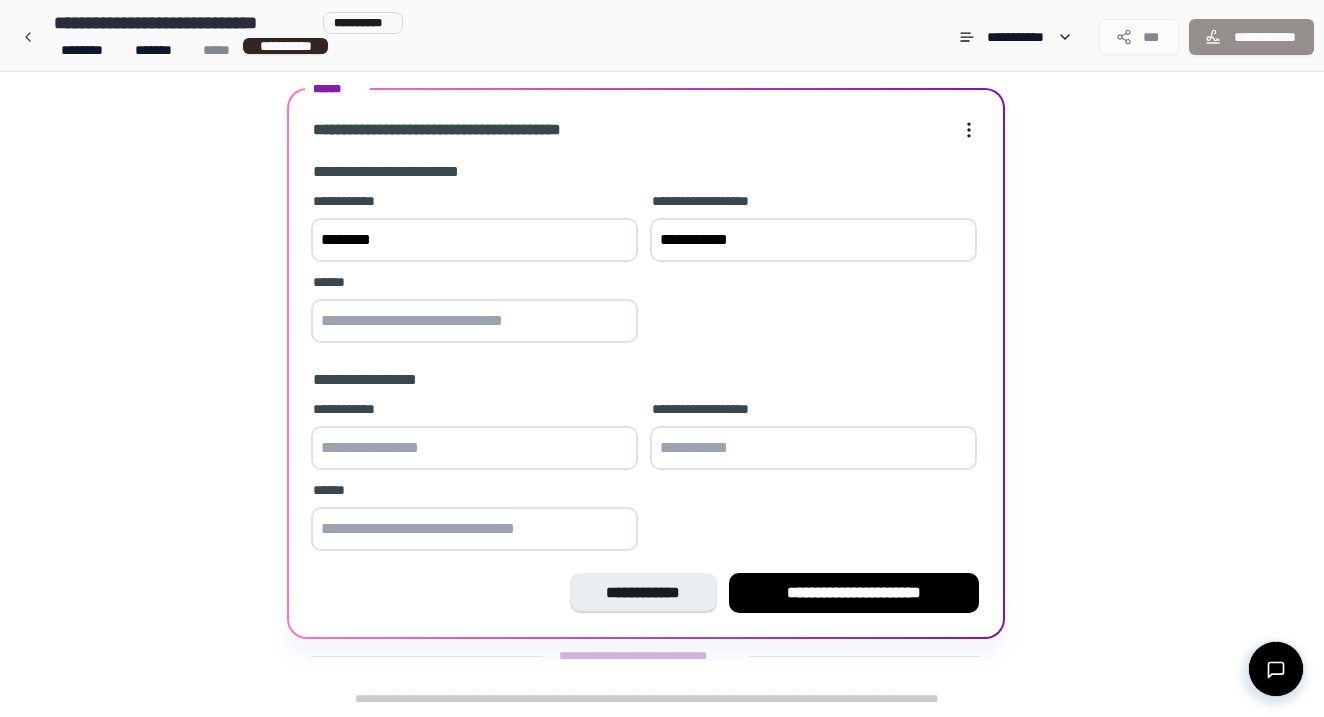 type on "**********" 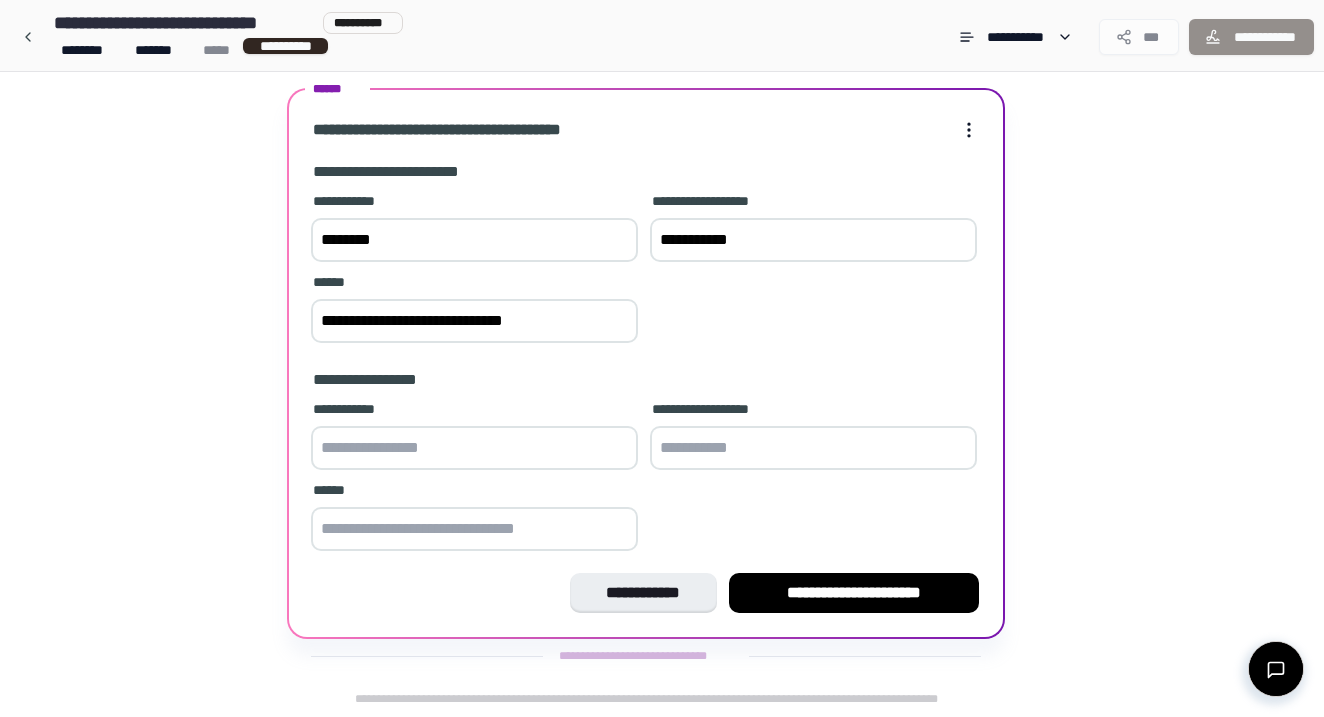 type on "**********" 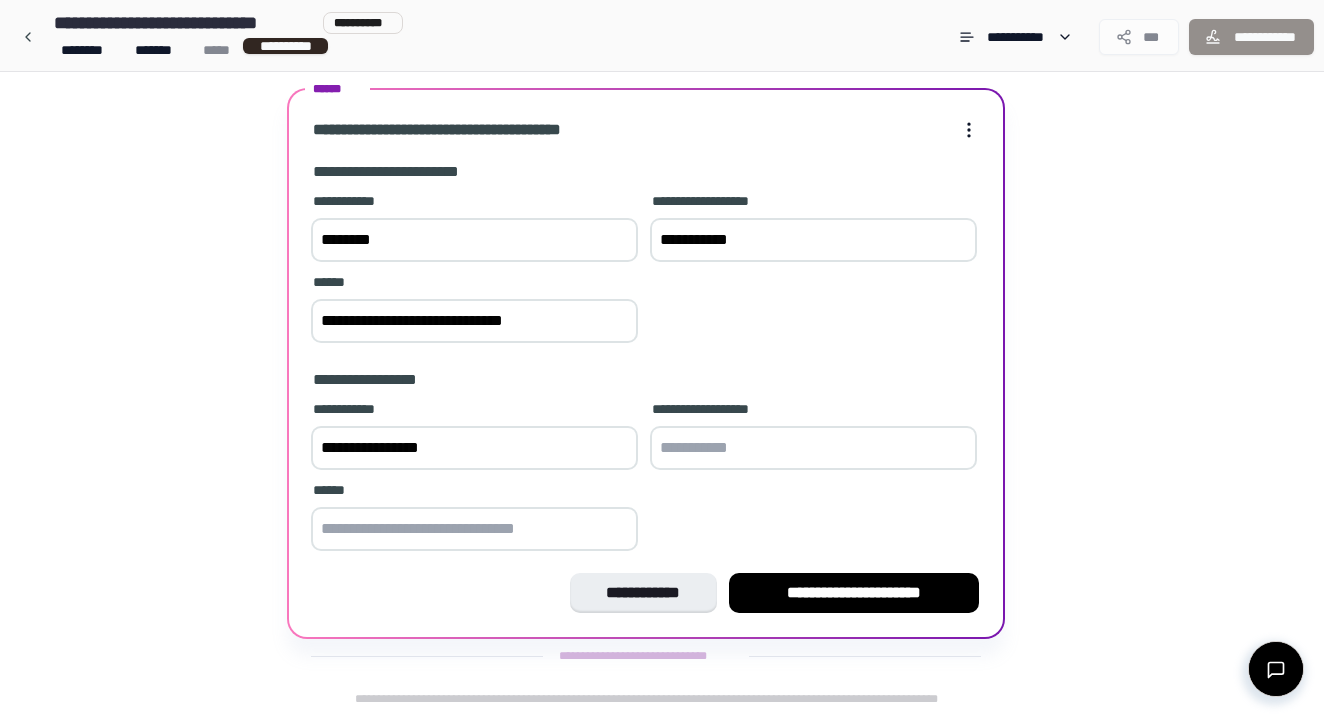 type on "**********" 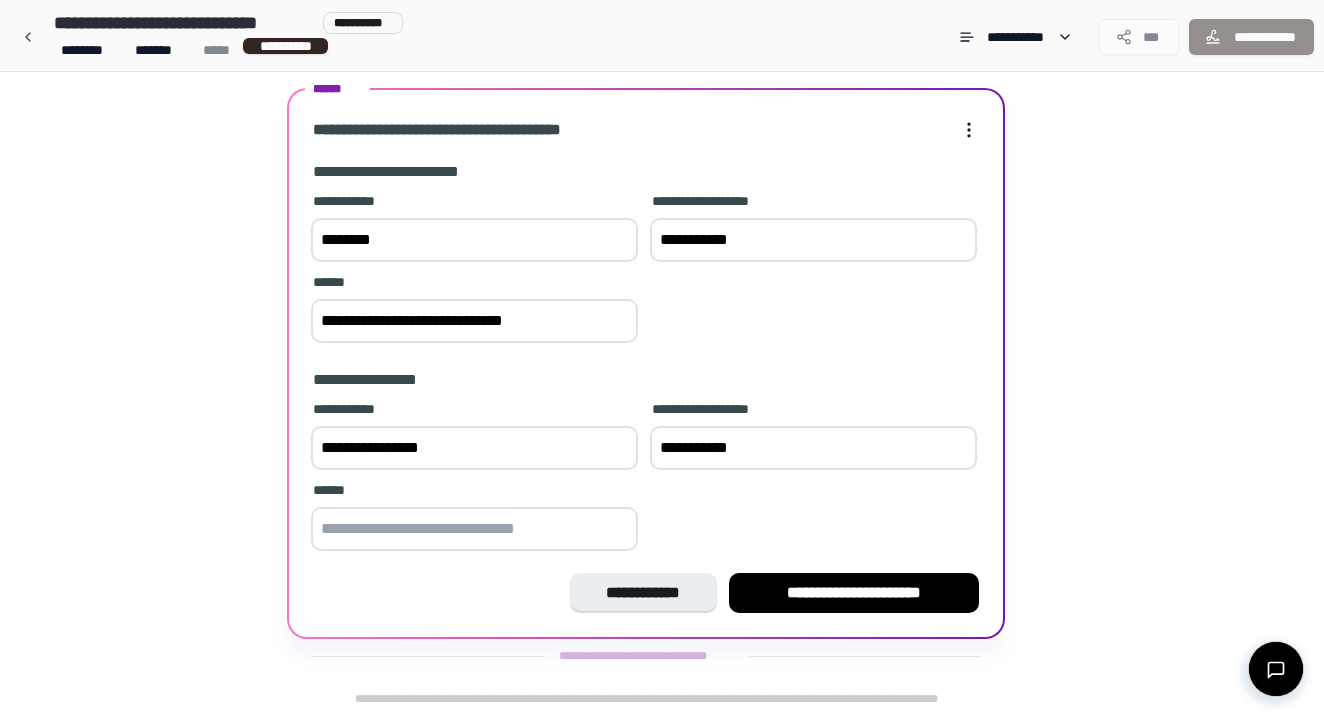 type on "**********" 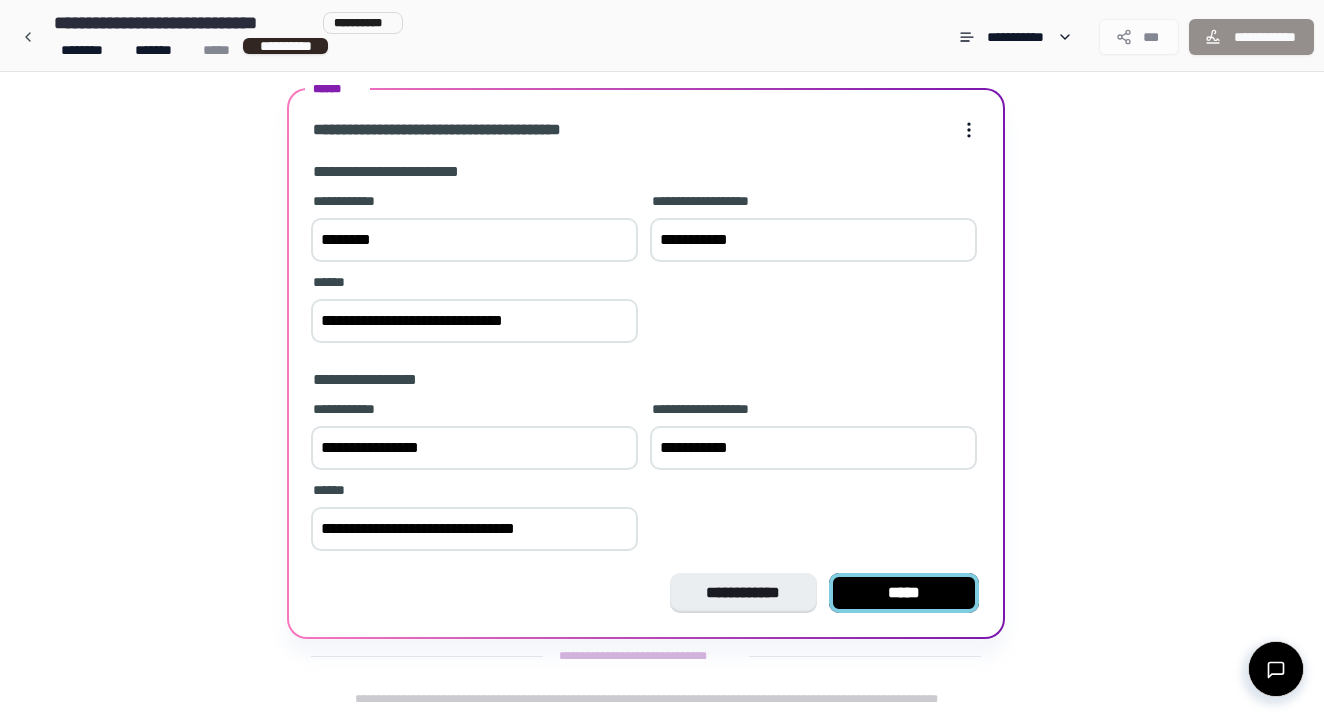 click on "*****" at bounding box center [904, 593] 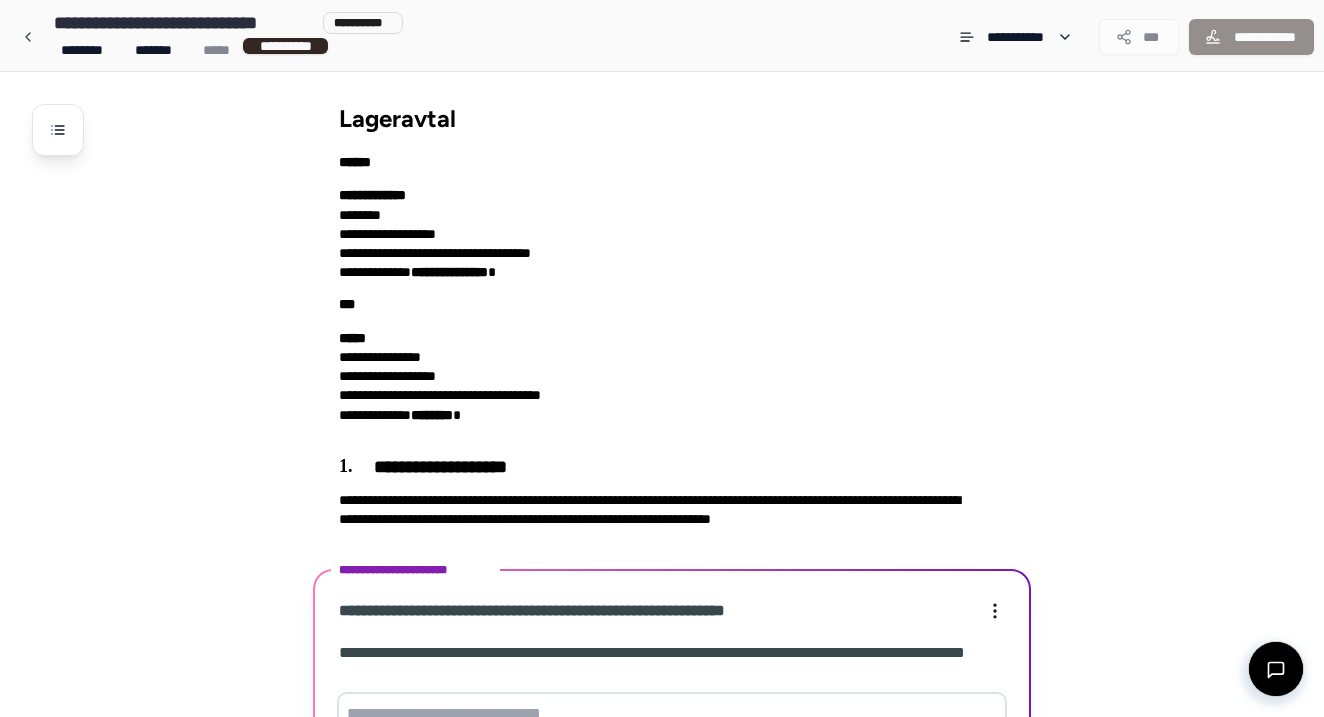 scroll, scrollTop: 331, scrollLeft: 0, axis: vertical 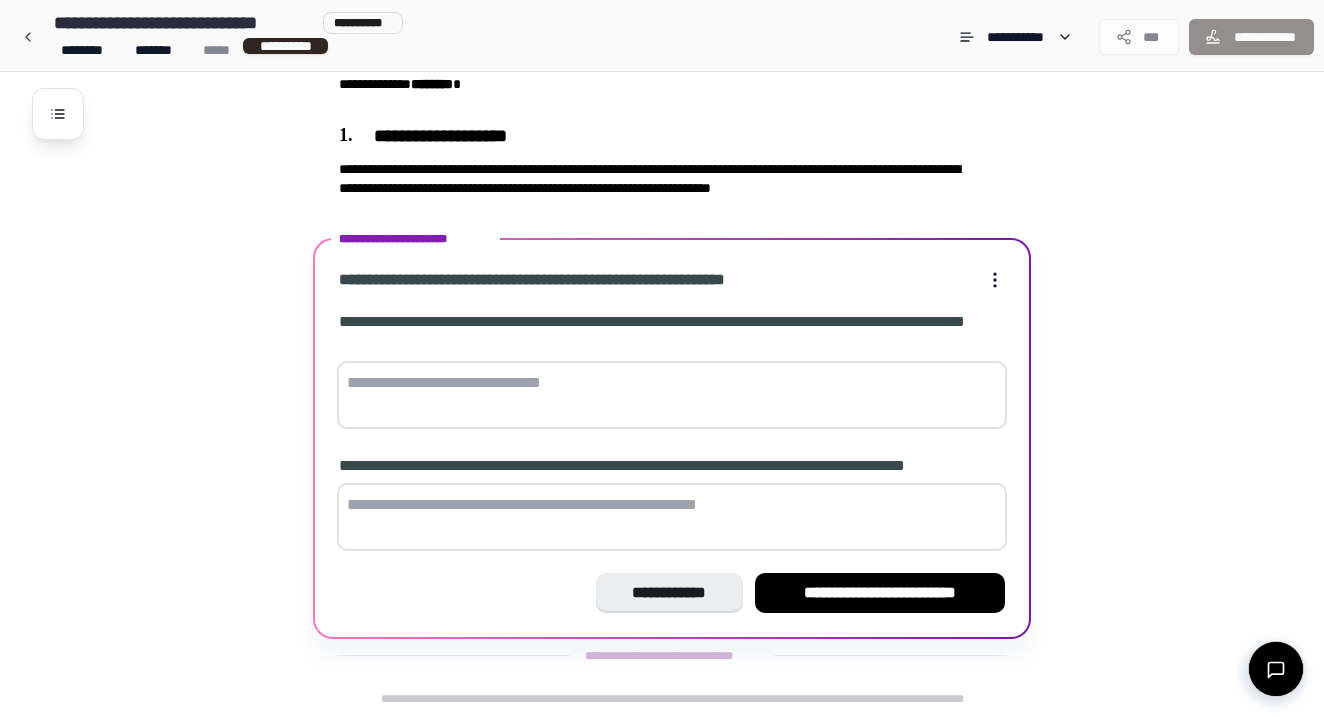 click at bounding box center (672, 395) 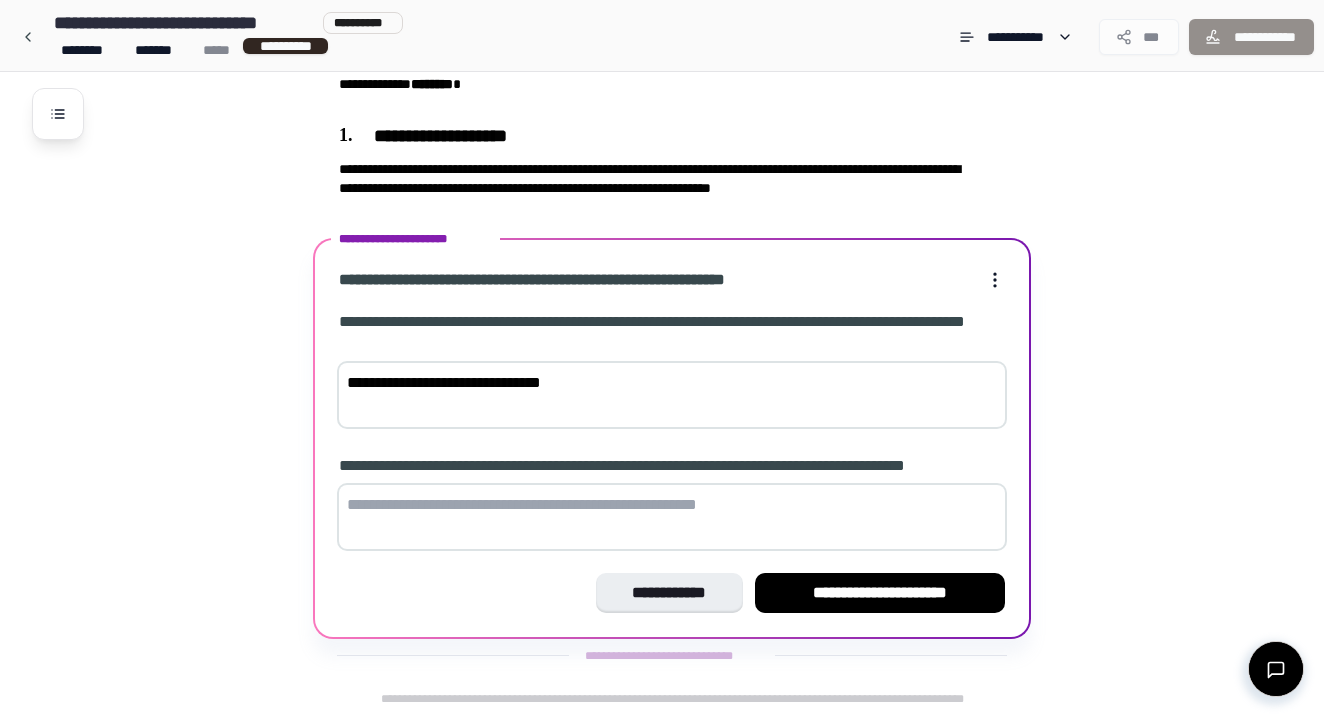 type on "**********" 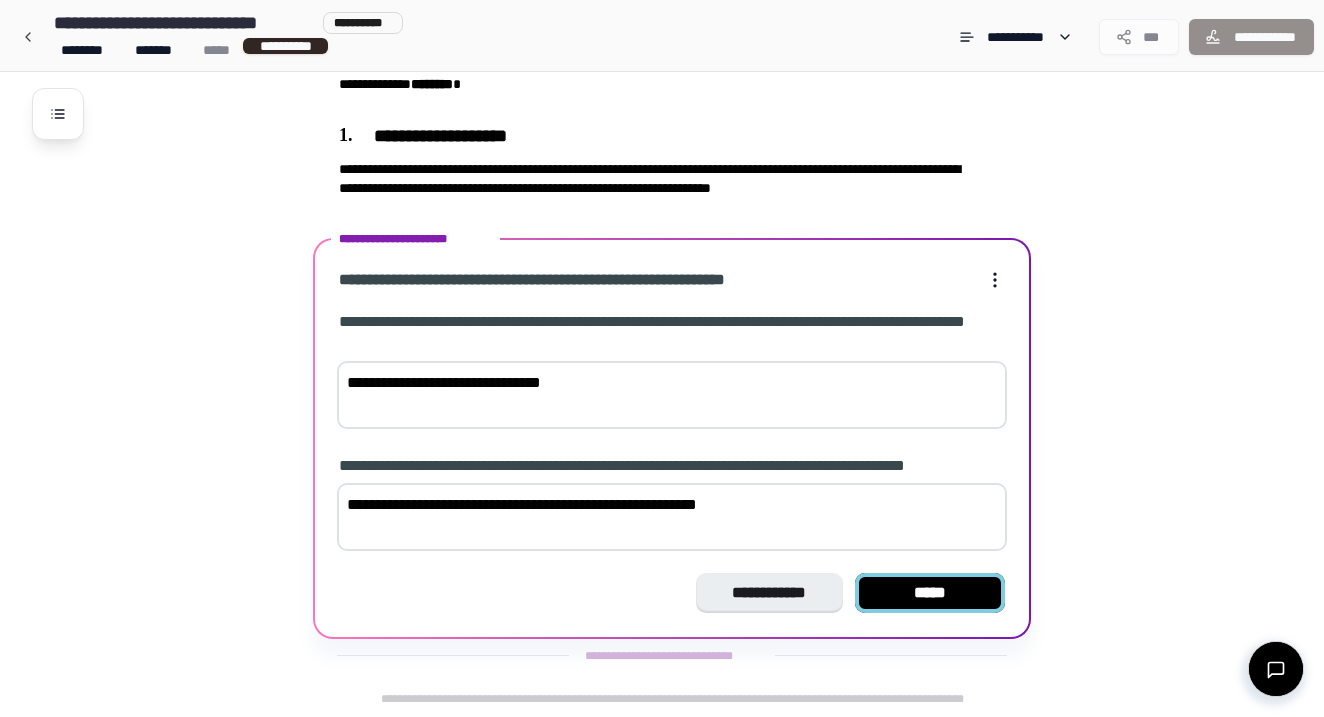 click on "*****" at bounding box center [930, 593] 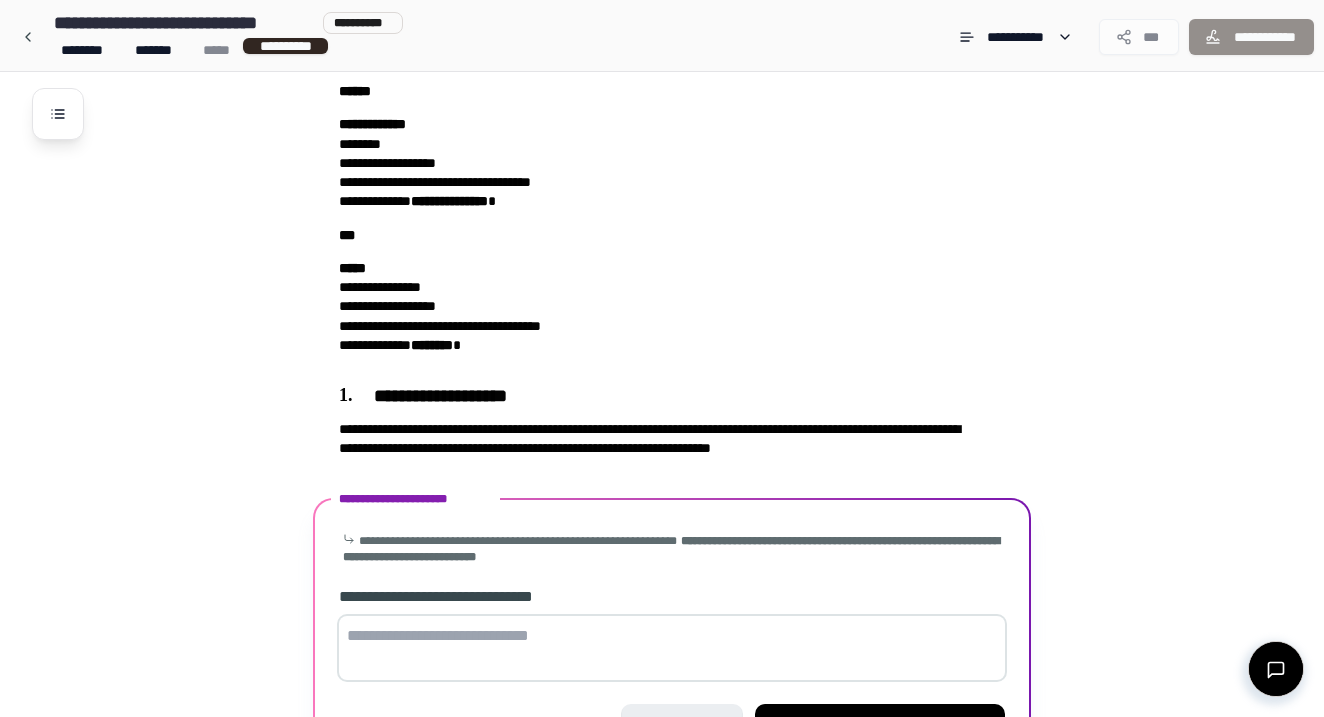 scroll, scrollTop: 202, scrollLeft: 0, axis: vertical 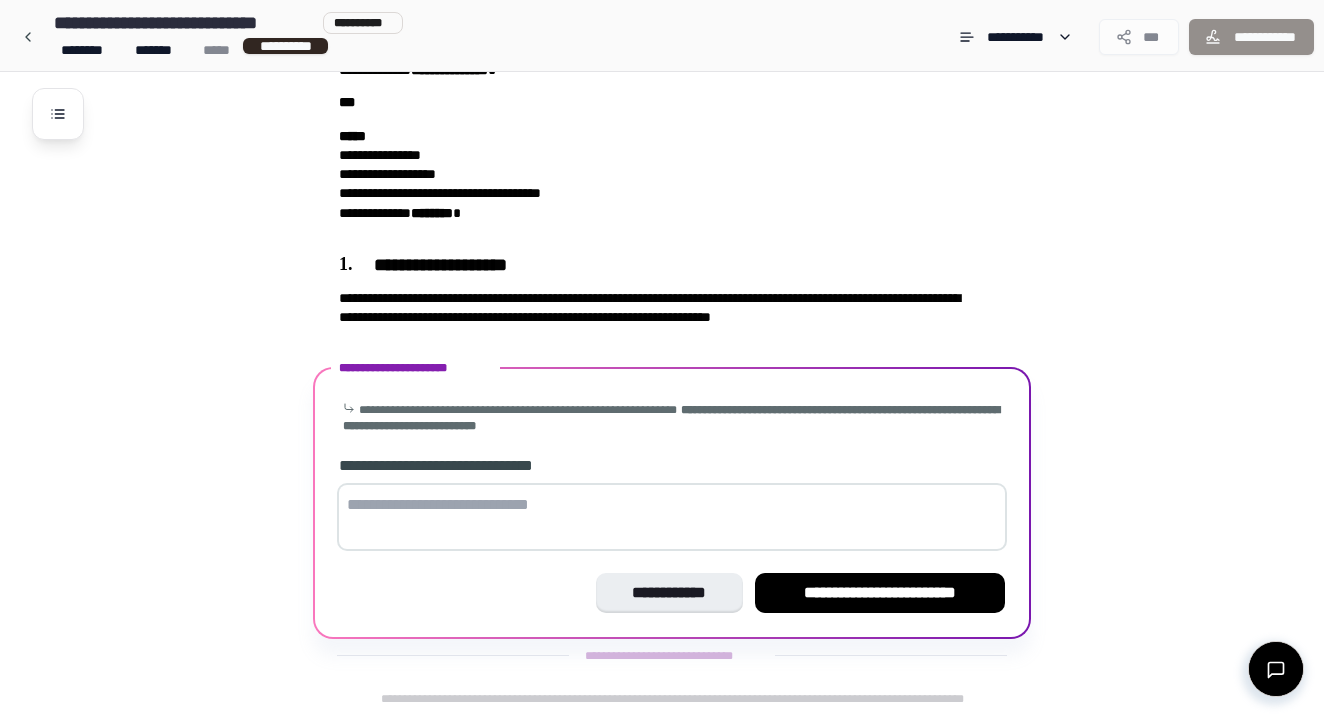 click at bounding box center (672, 517) 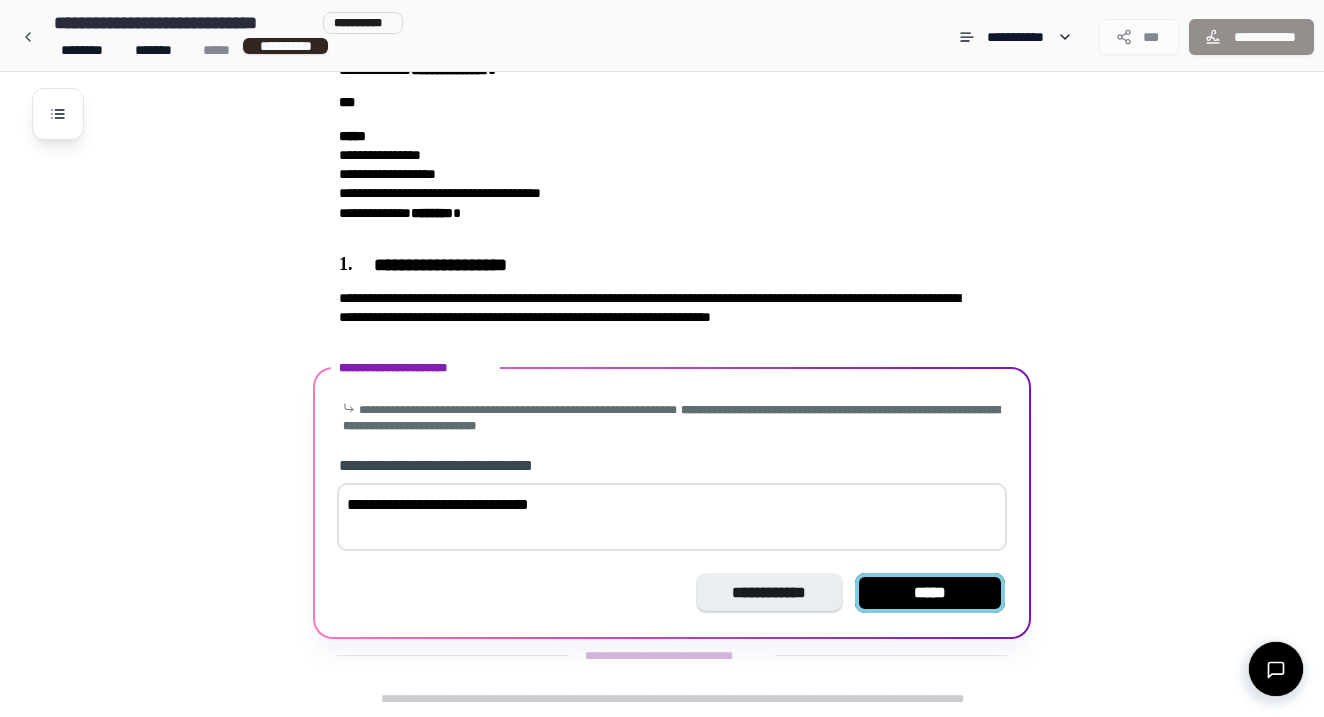 click on "*****" at bounding box center (930, 593) 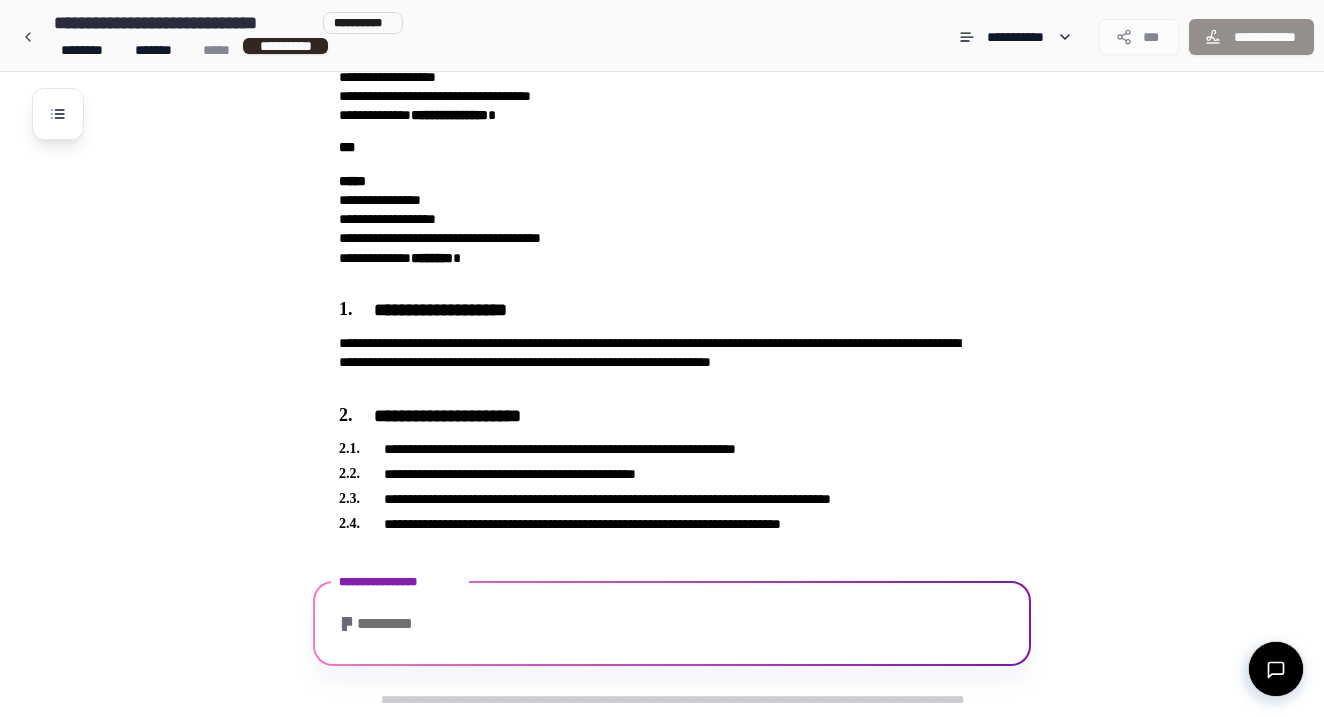 scroll, scrollTop: 274, scrollLeft: 0, axis: vertical 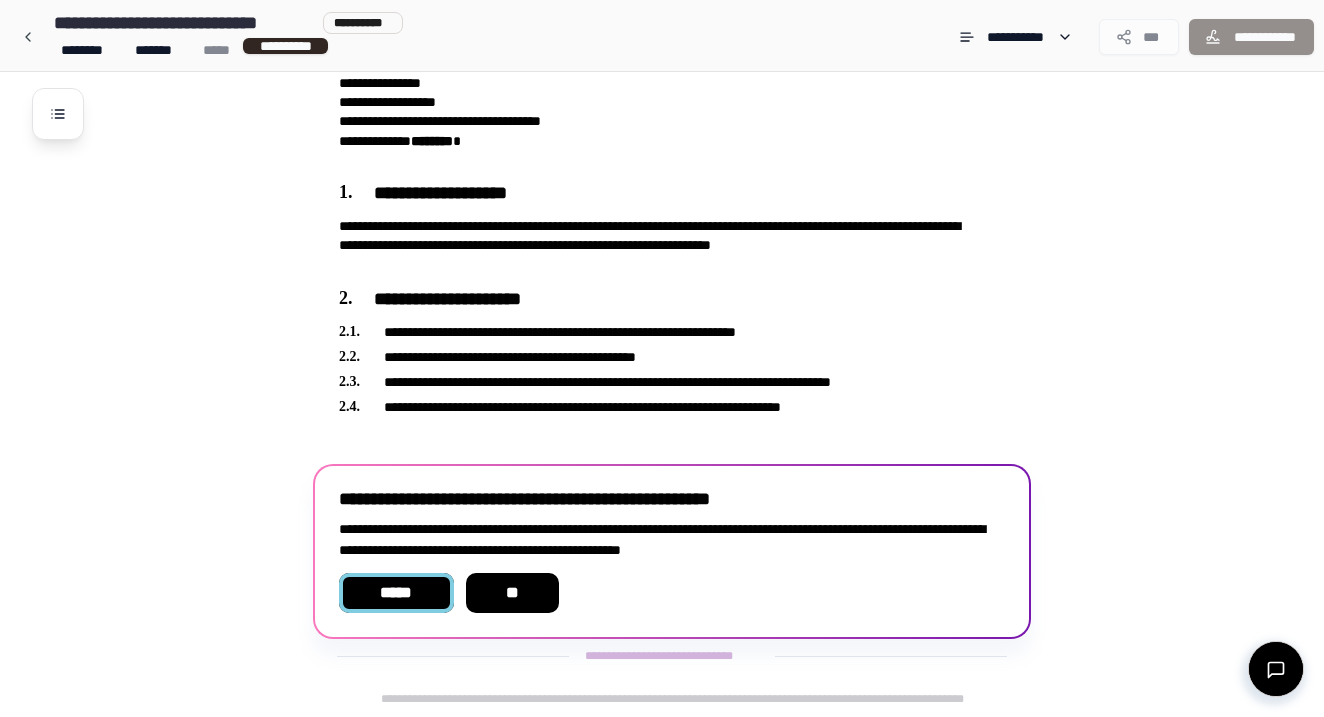 click on "*****" at bounding box center (396, 593) 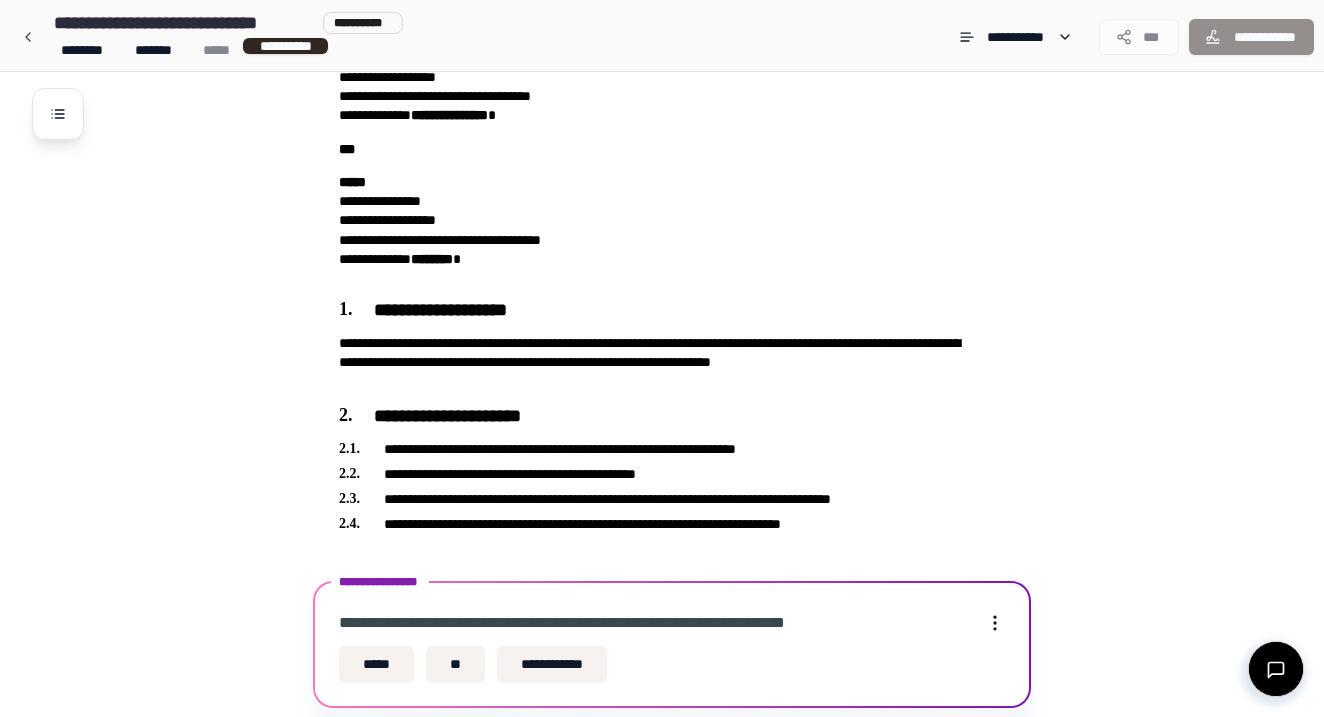 scroll, scrollTop: 226, scrollLeft: 0, axis: vertical 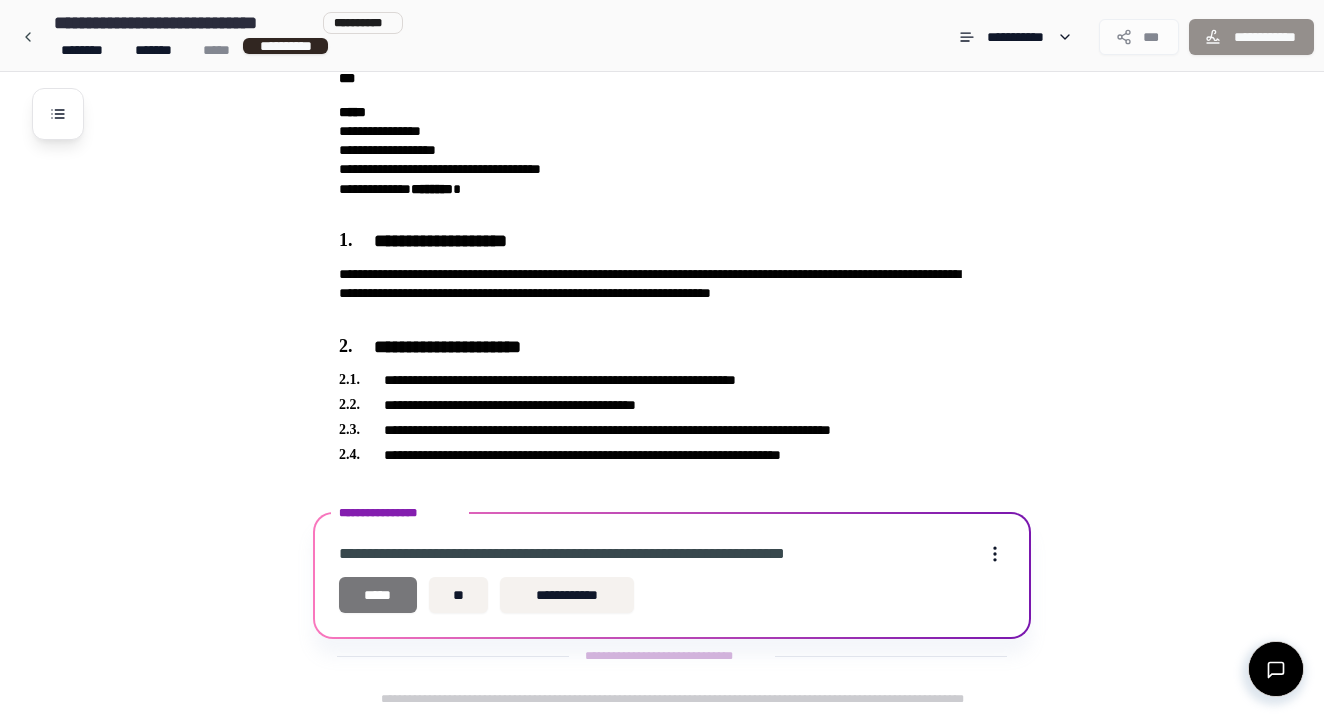 click on "*****" at bounding box center (378, 595) 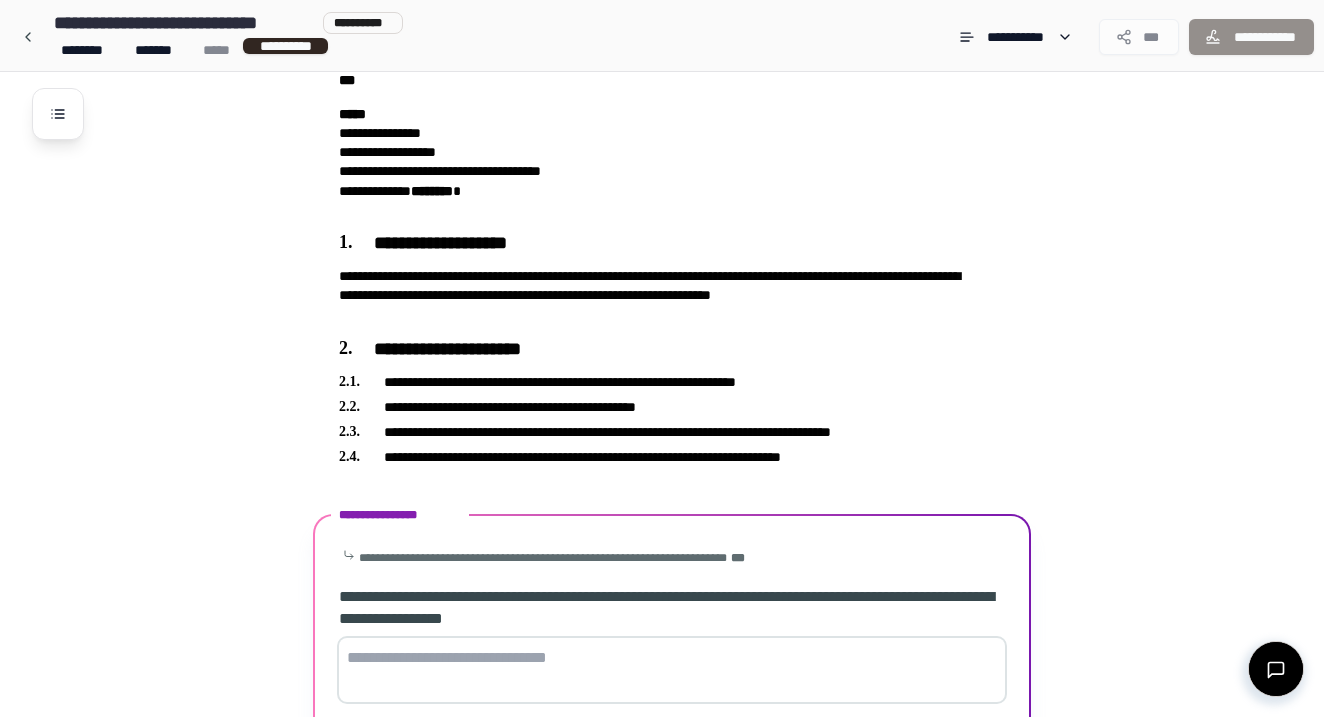 scroll, scrollTop: 377, scrollLeft: 0, axis: vertical 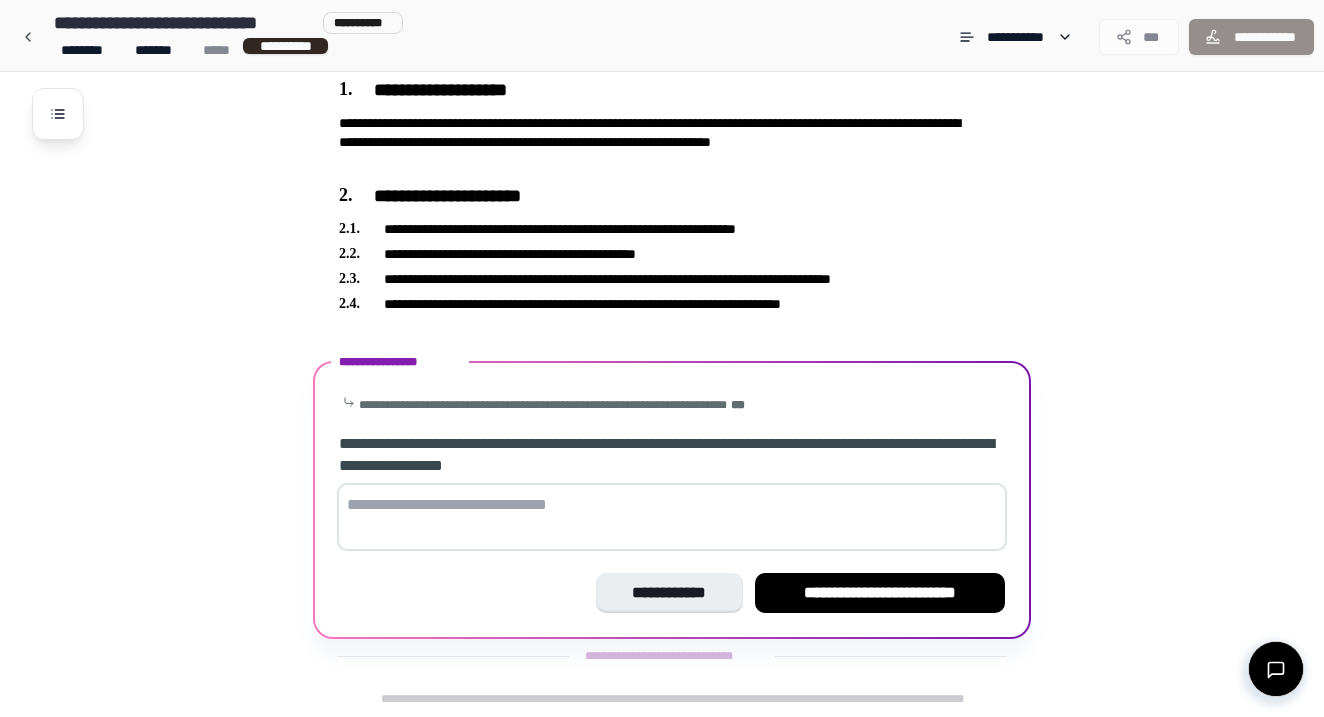 click at bounding box center (672, 517) 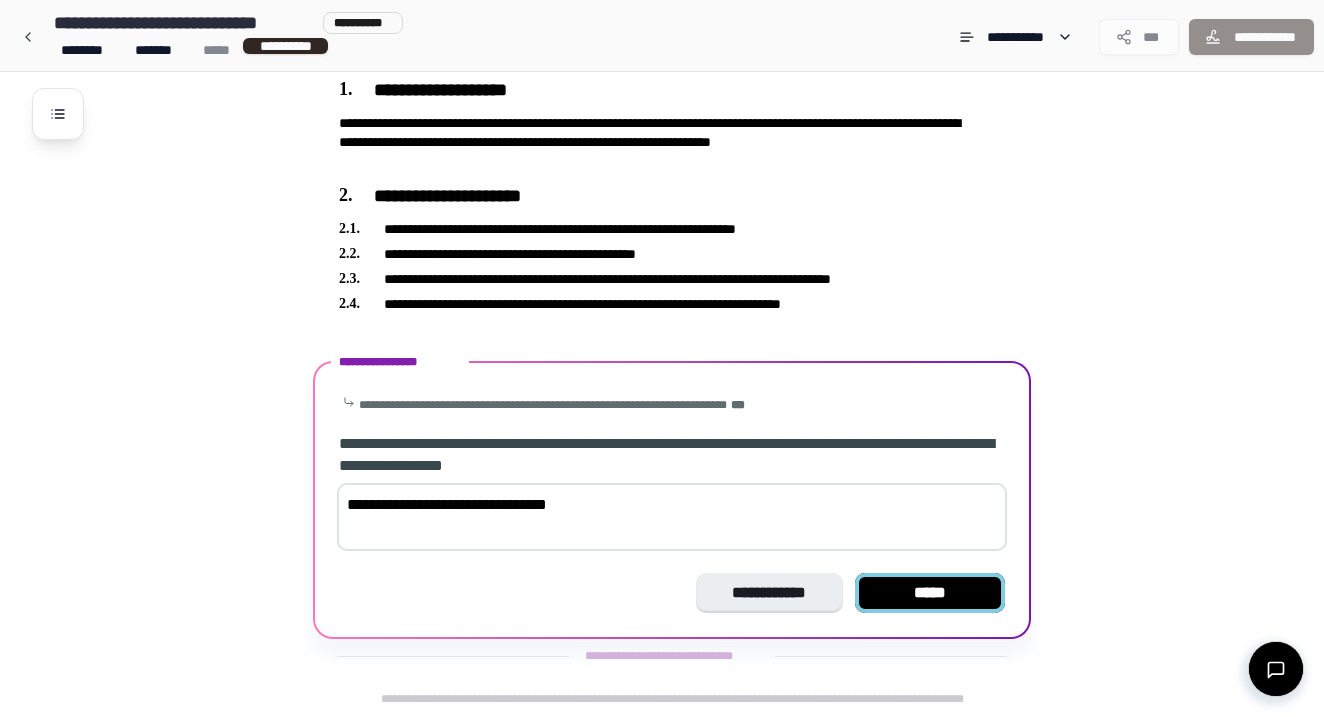 click on "*****" at bounding box center [930, 593] 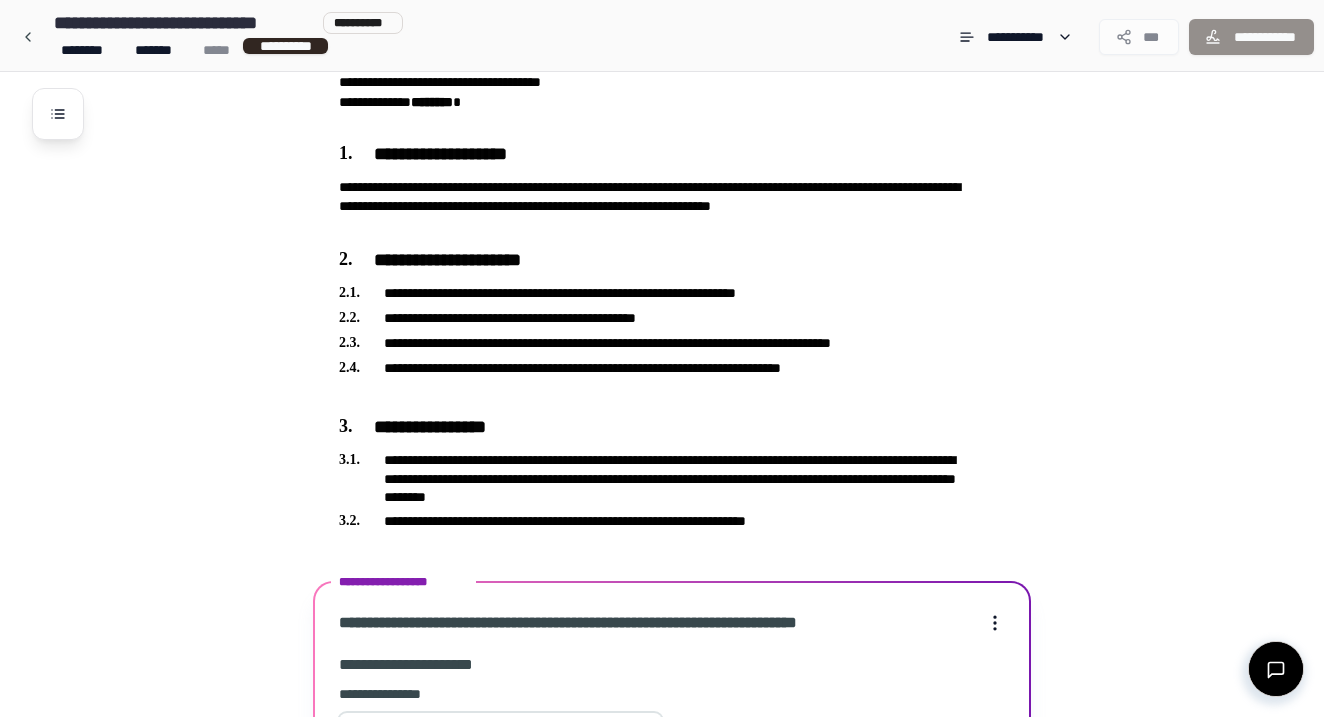 scroll, scrollTop: 798, scrollLeft: 0, axis: vertical 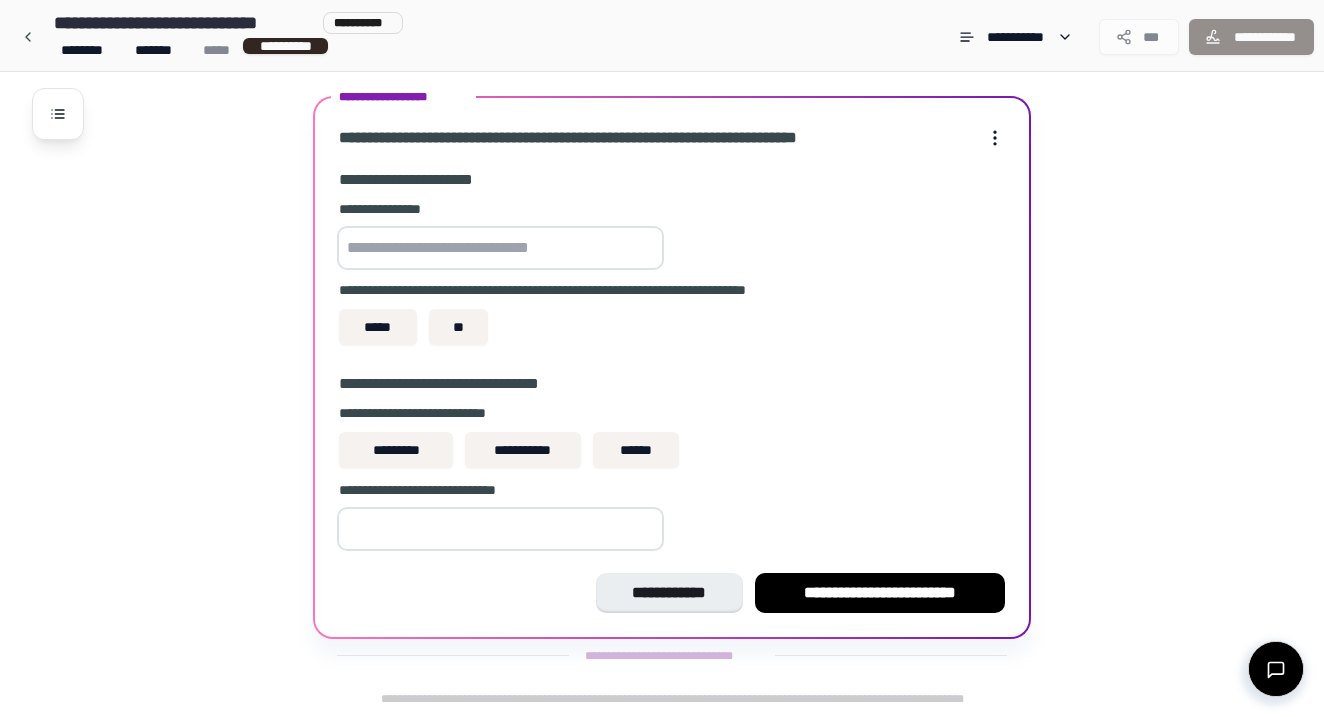 click on "[FIRST] [LAST]" at bounding box center [672, 276] 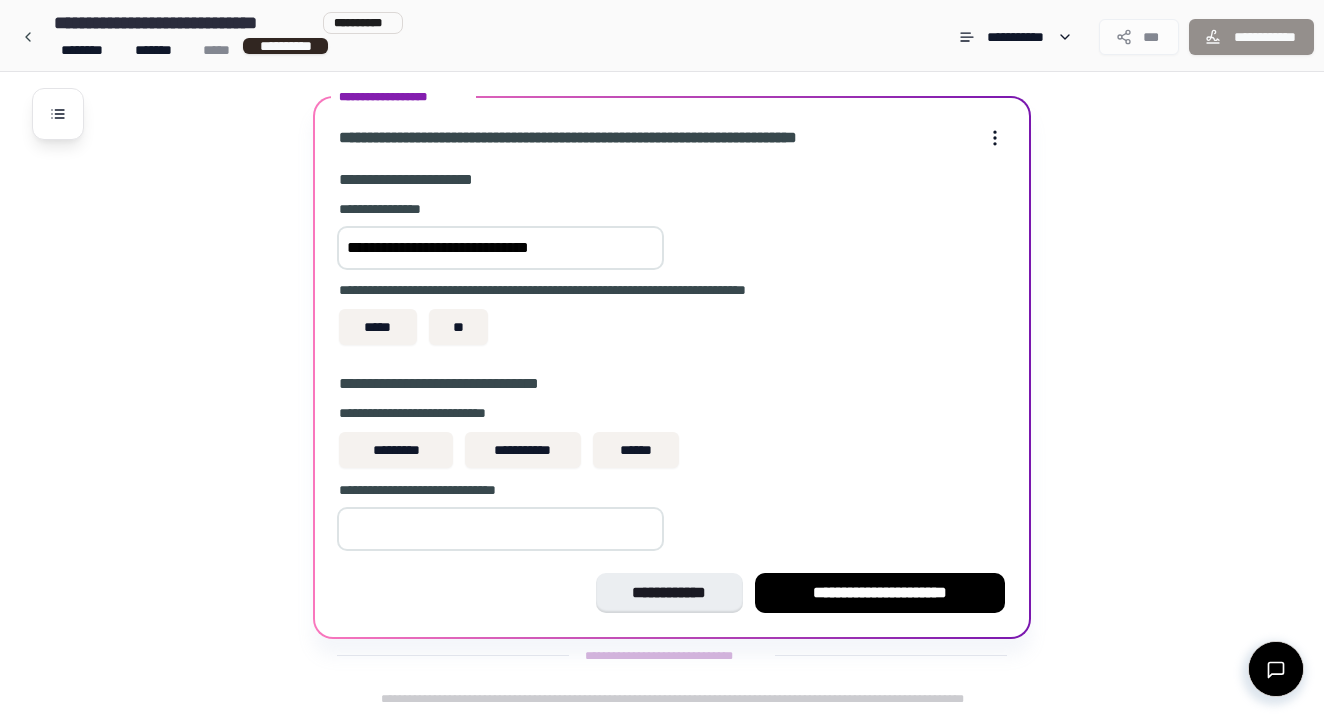 click on "**********" at bounding box center (672, 316) 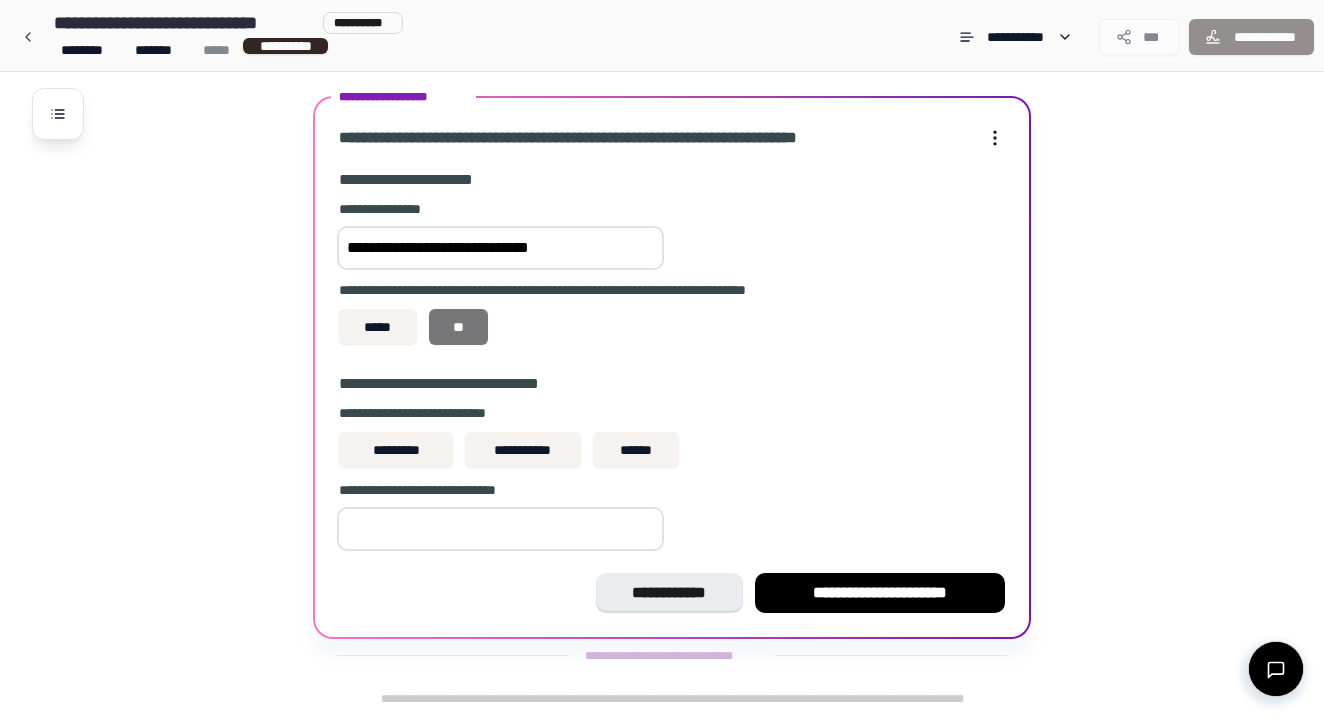 click on "**" at bounding box center (459, 327) 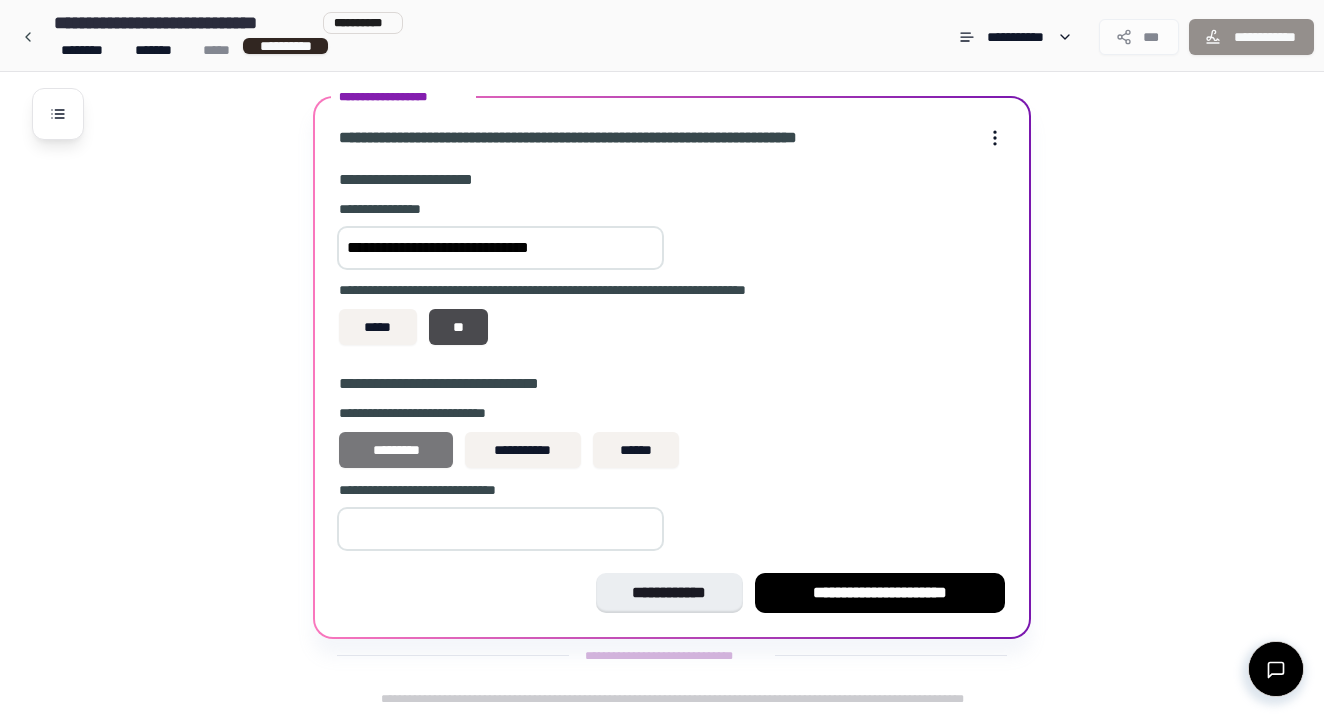 click on "*********" at bounding box center (396, 450) 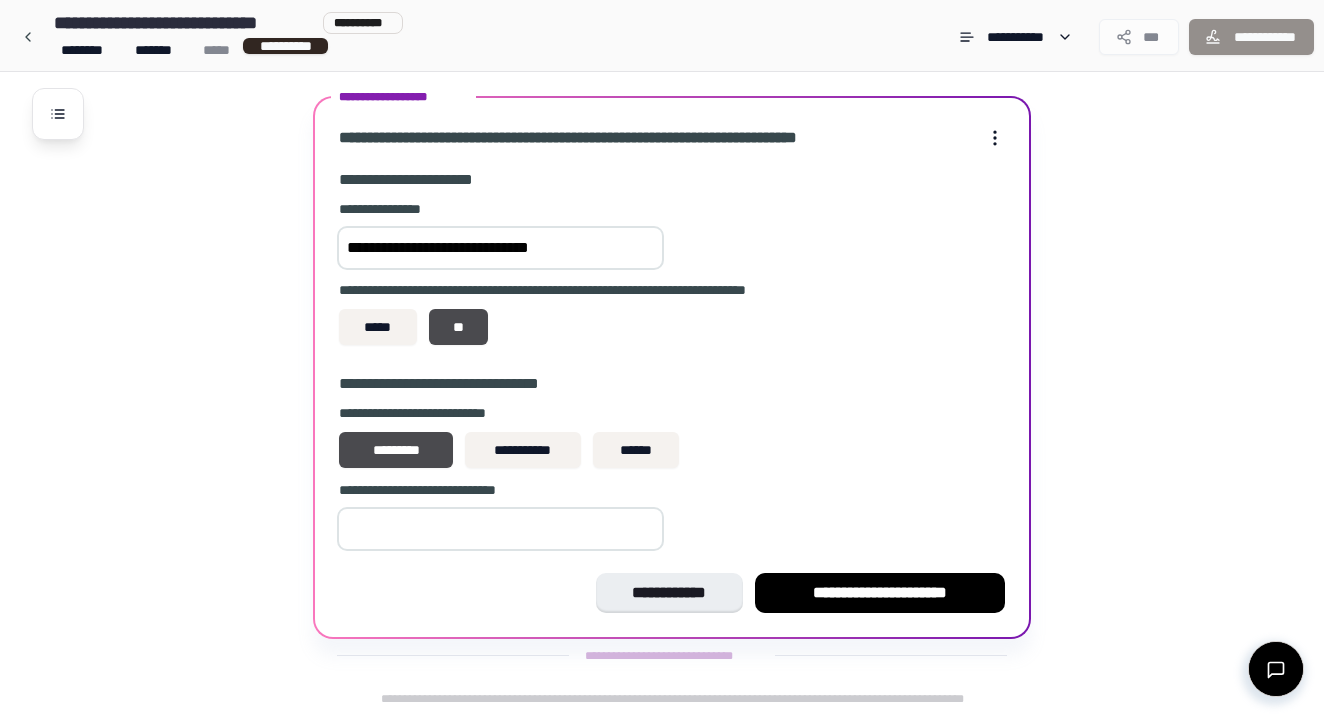 click at bounding box center [500, 529] 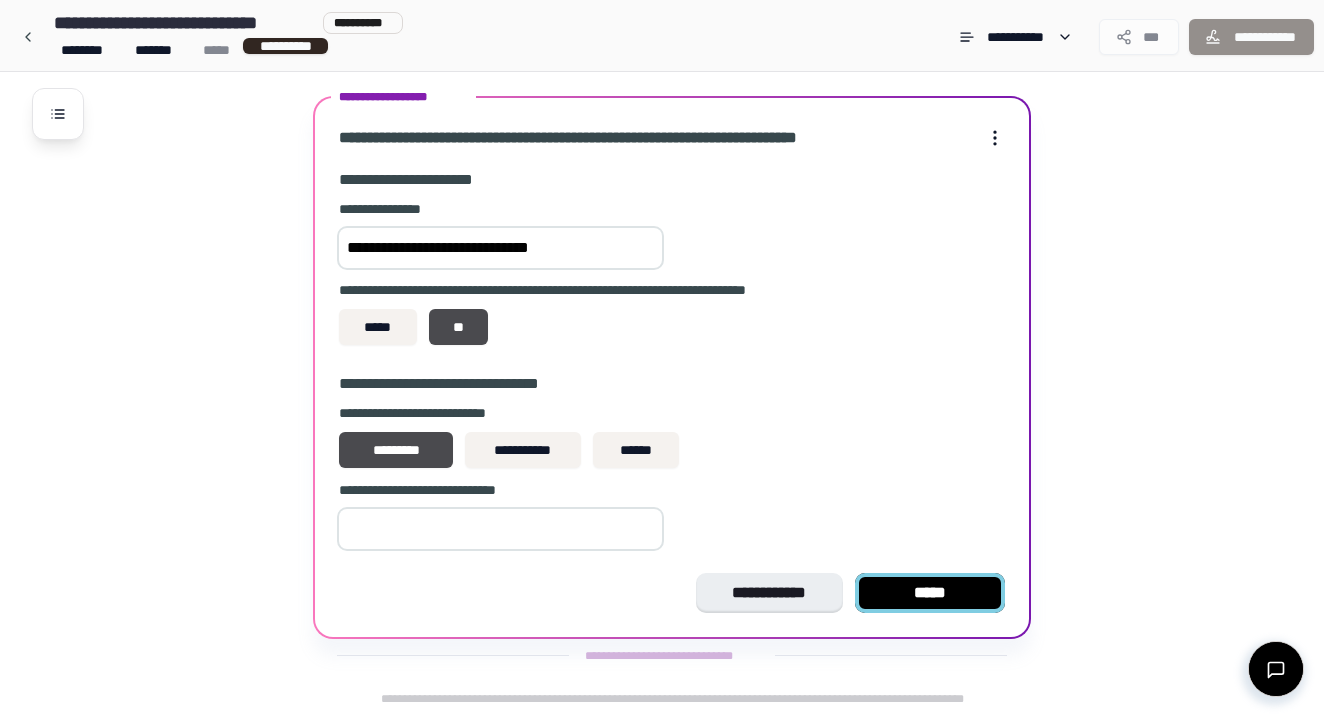 type on "**" 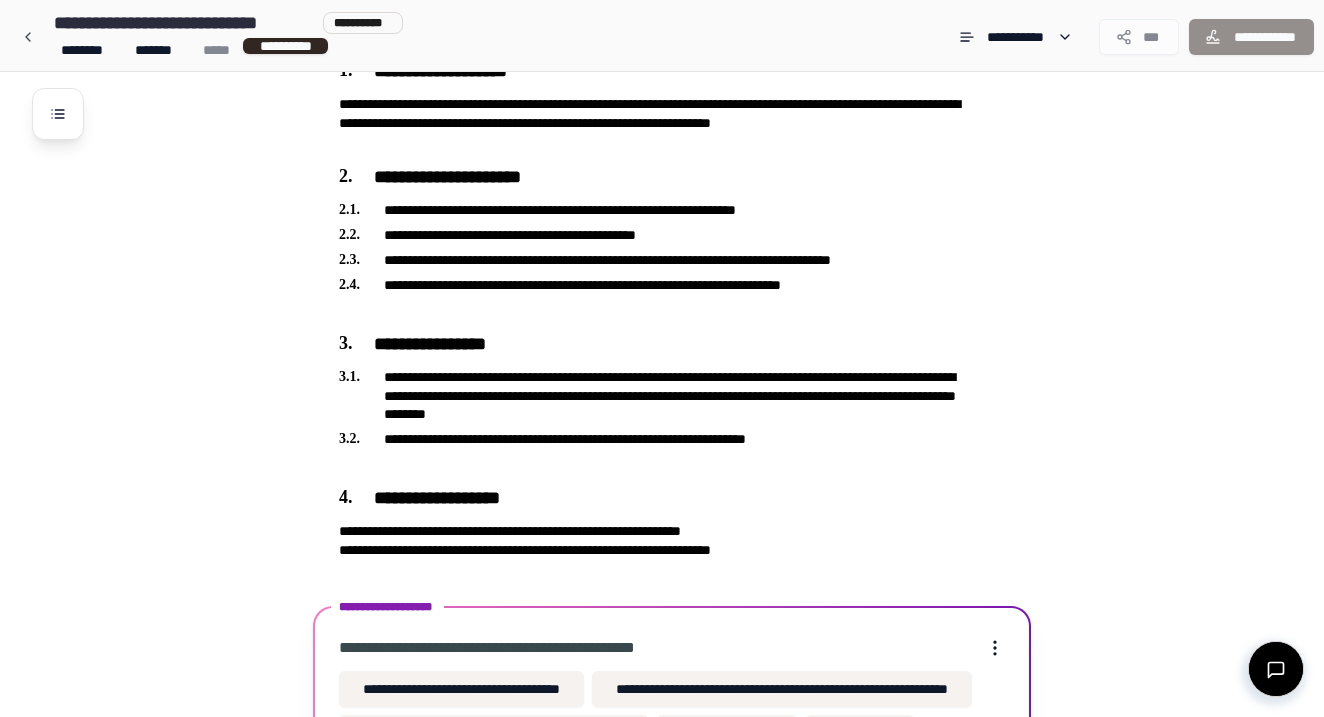 scroll, scrollTop: 621, scrollLeft: 0, axis: vertical 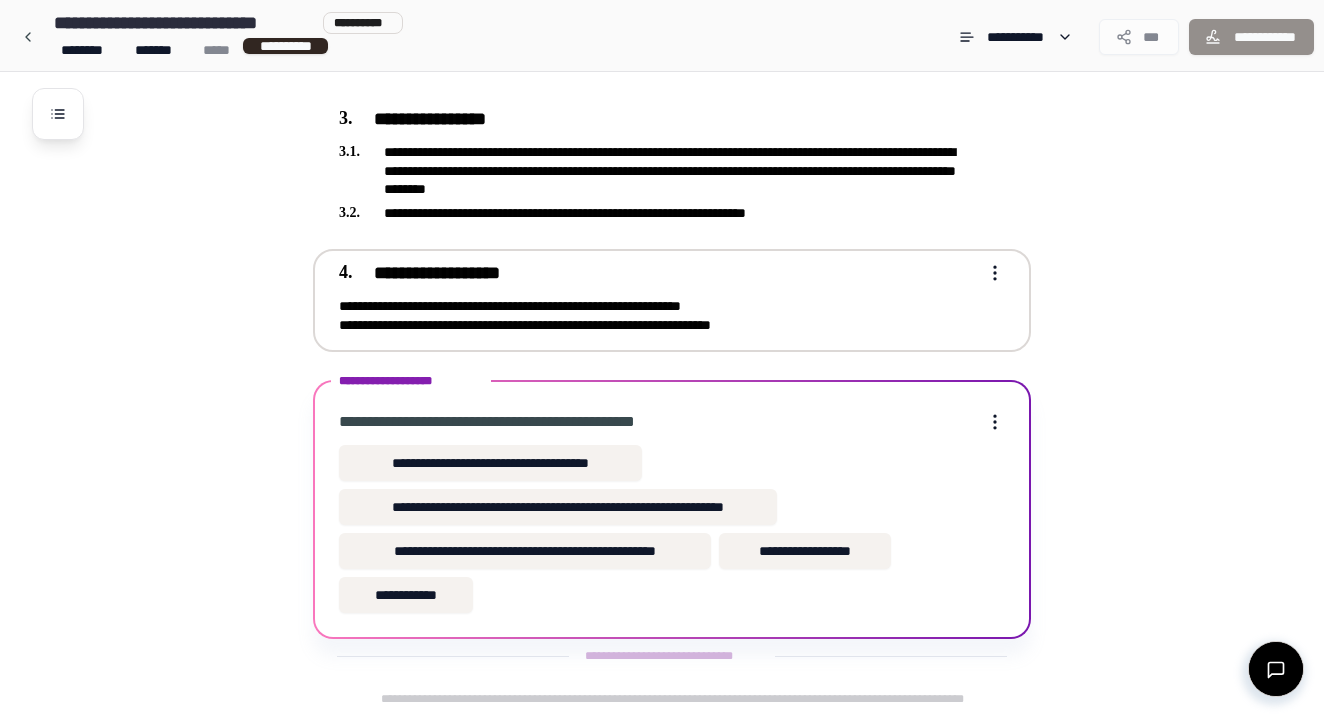 click on "[PHONE]" at bounding box center [672, 301] 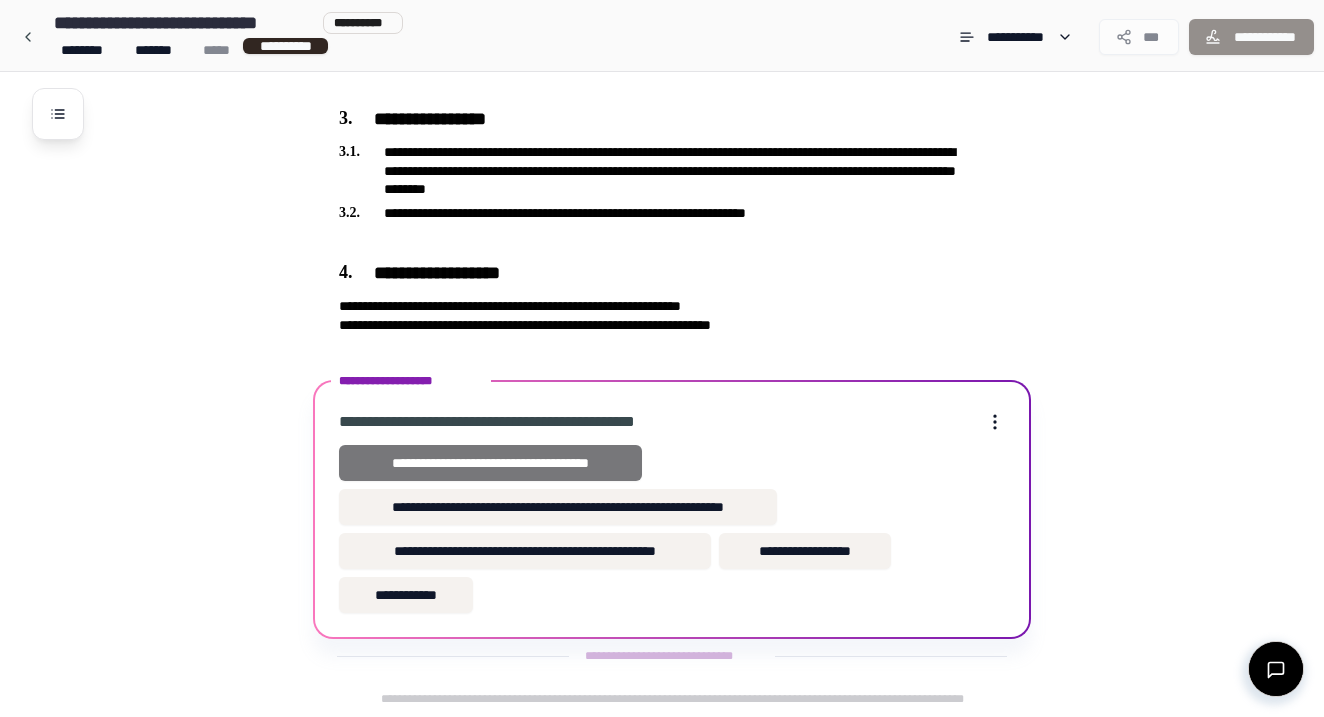click on "**********" at bounding box center (490, 463) 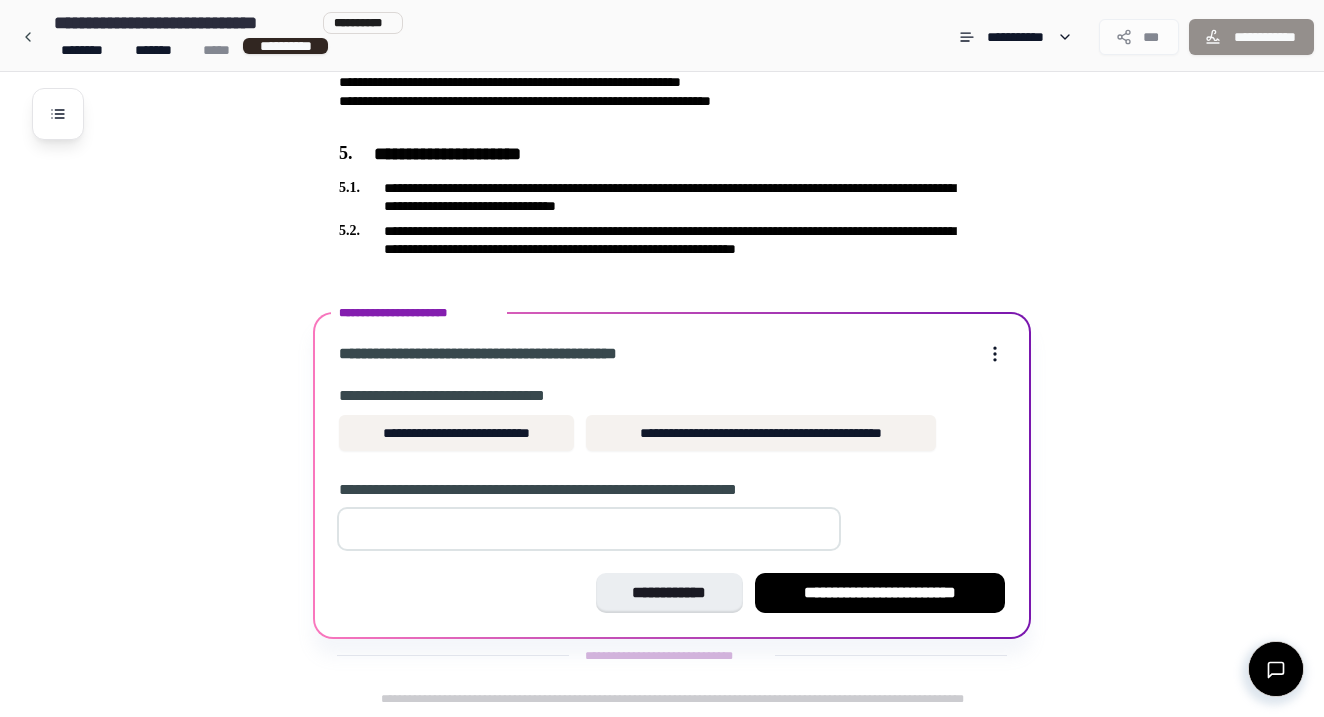 scroll, scrollTop: 845, scrollLeft: 0, axis: vertical 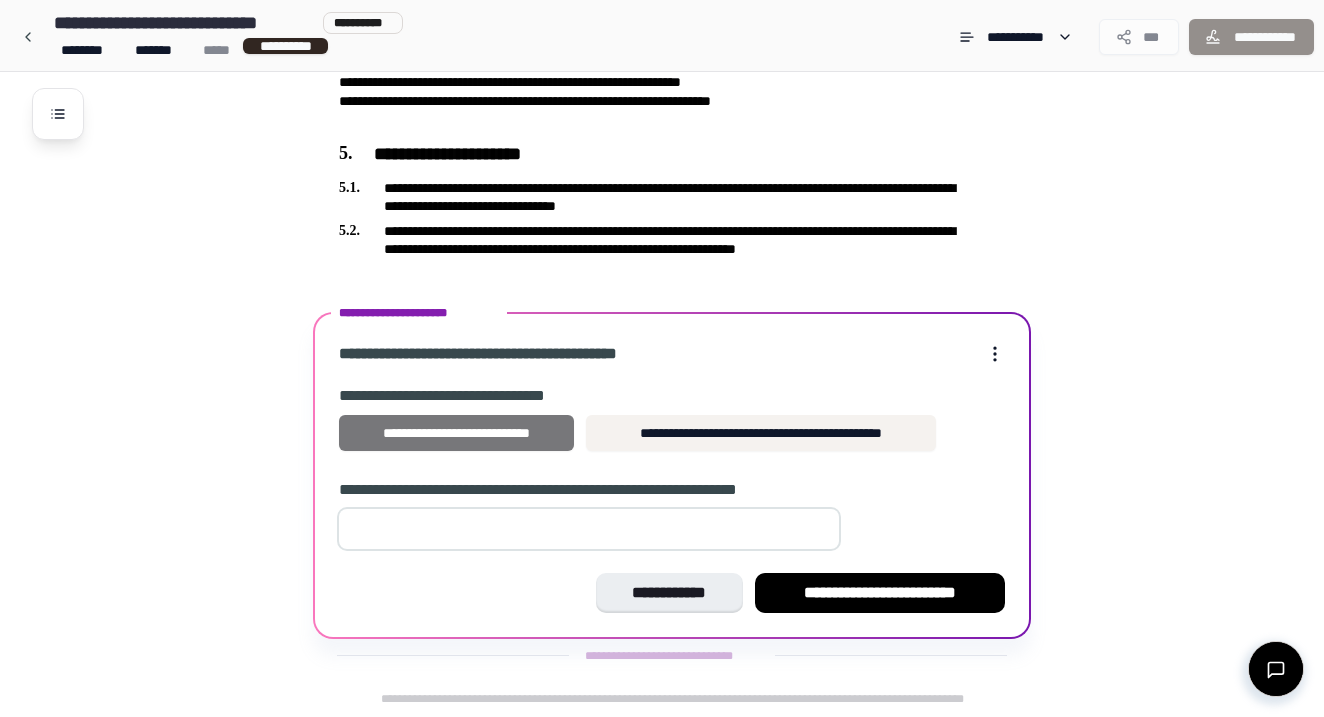 click on "**********" at bounding box center (456, 433) 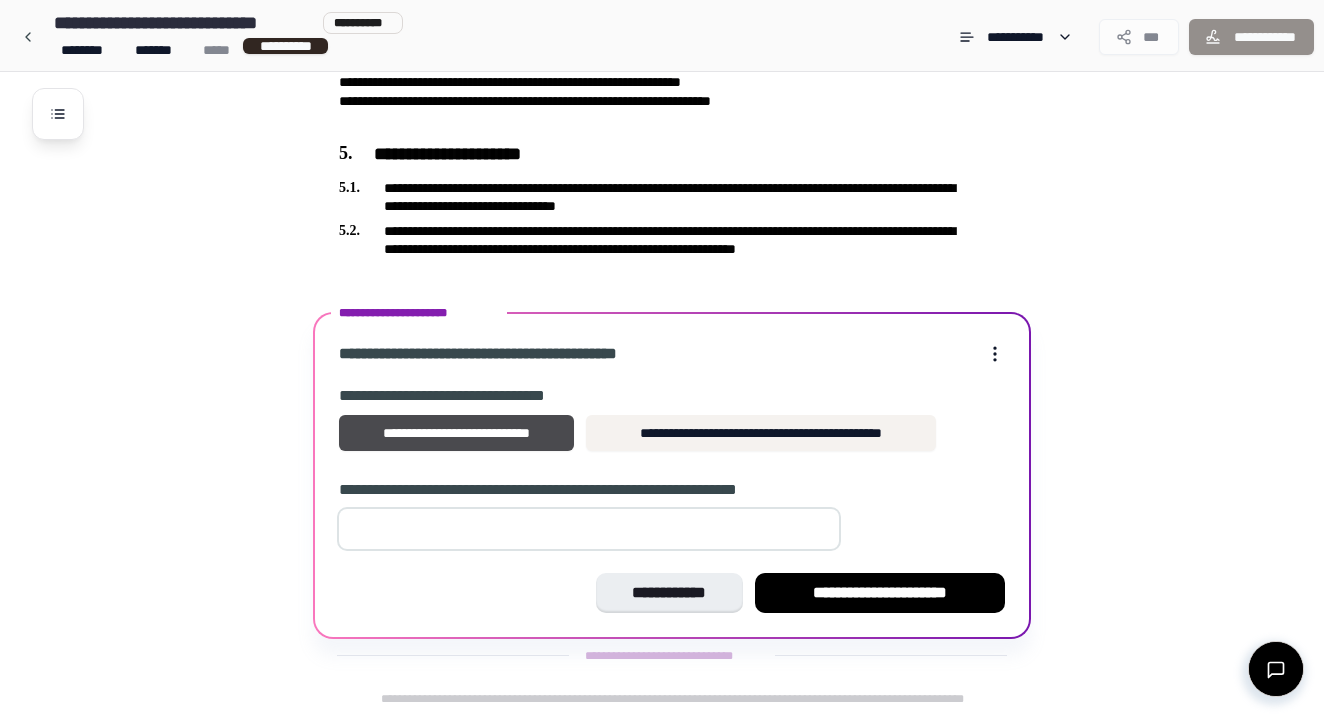 click at bounding box center [589, 529] 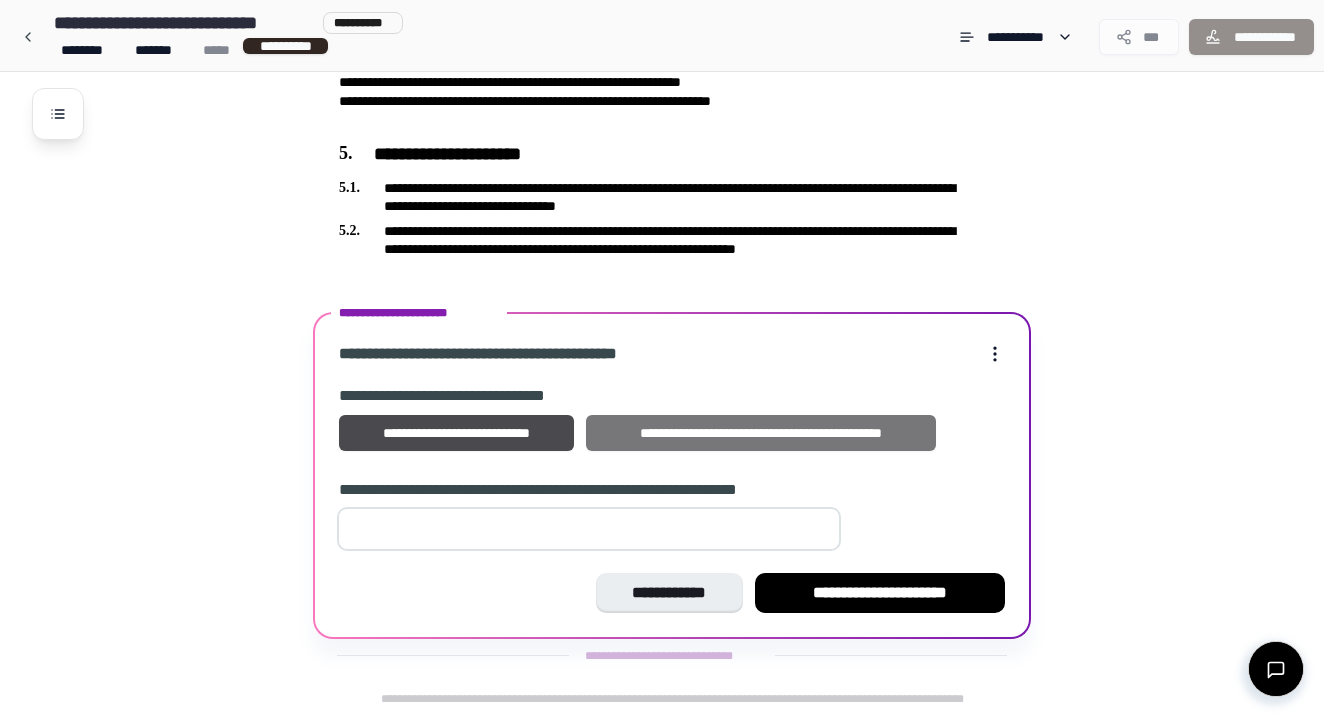 click on "[PHONE]" at bounding box center [761, 433] 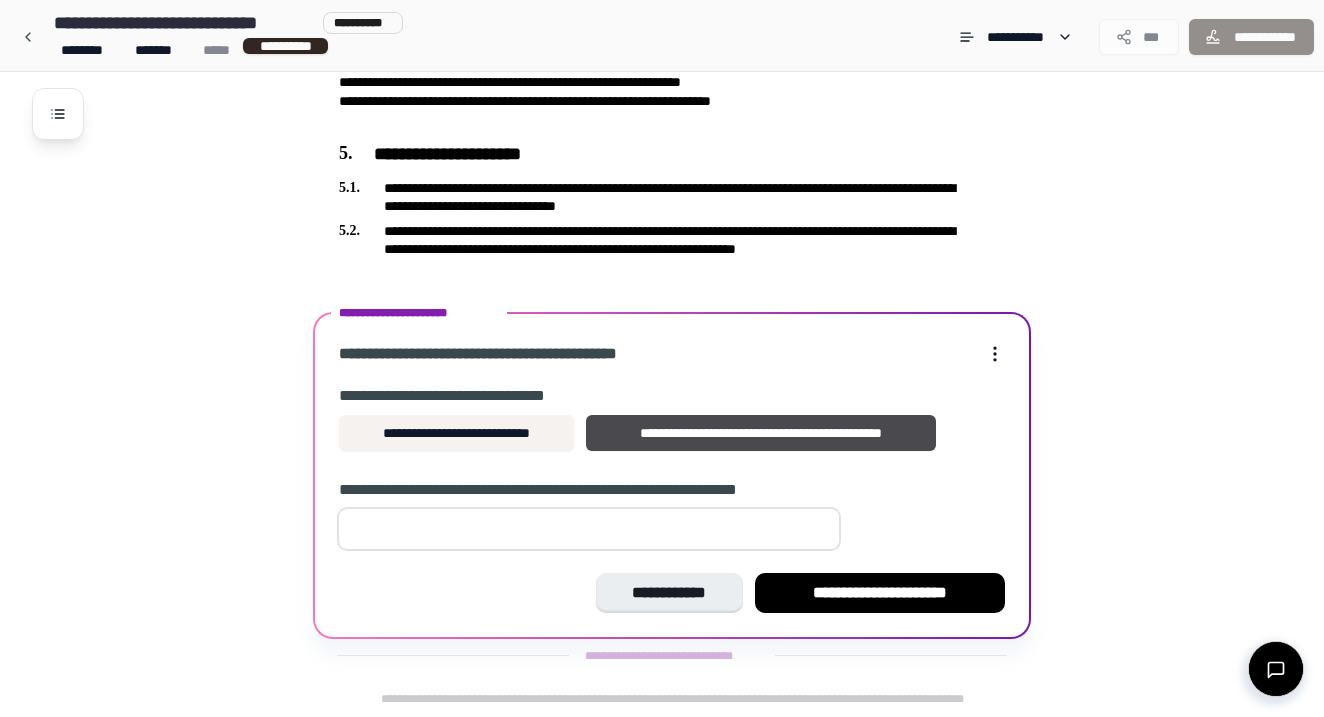 click at bounding box center (589, 529) 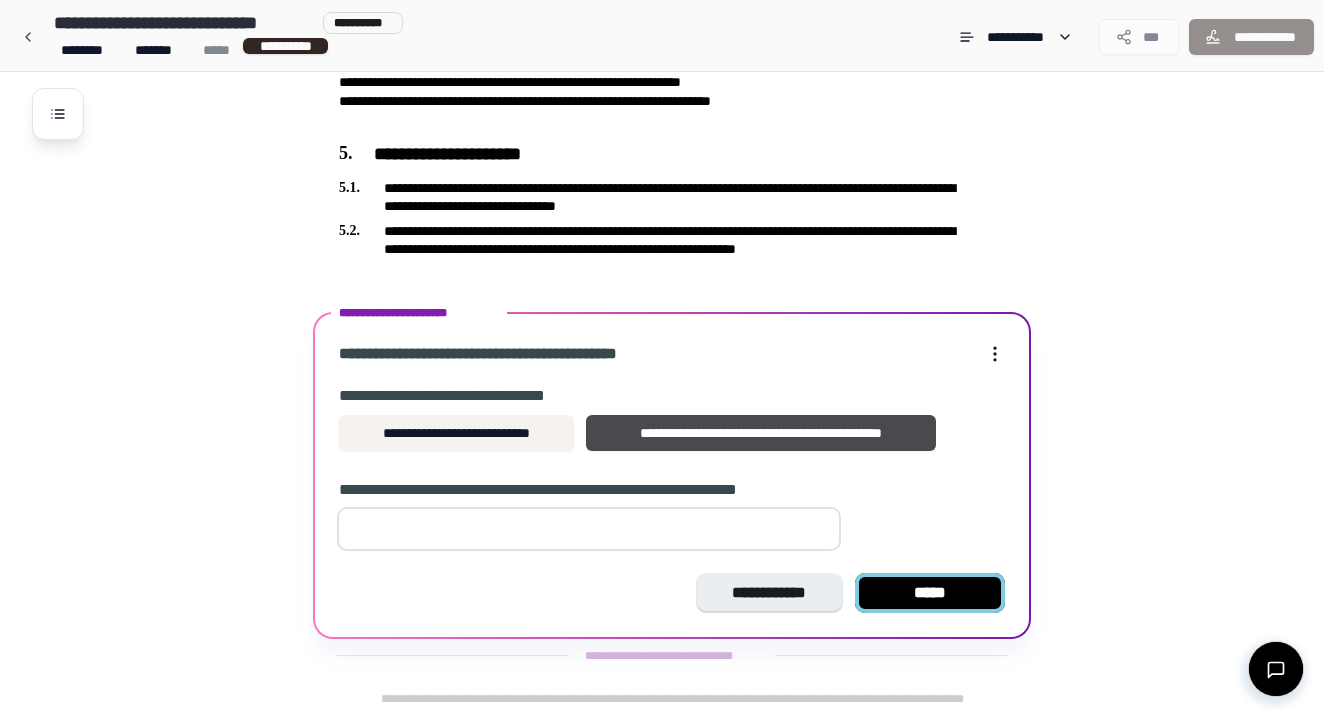 type on "*" 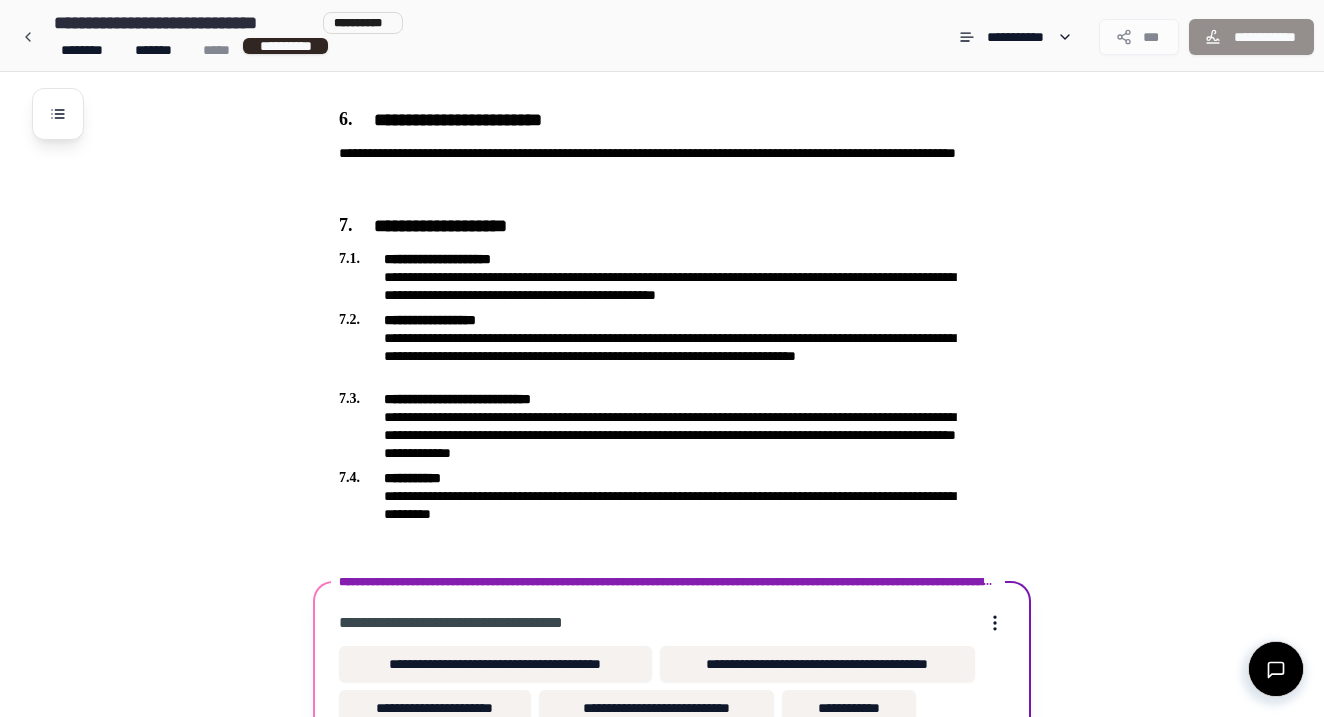 scroll, scrollTop: 1146, scrollLeft: 0, axis: vertical 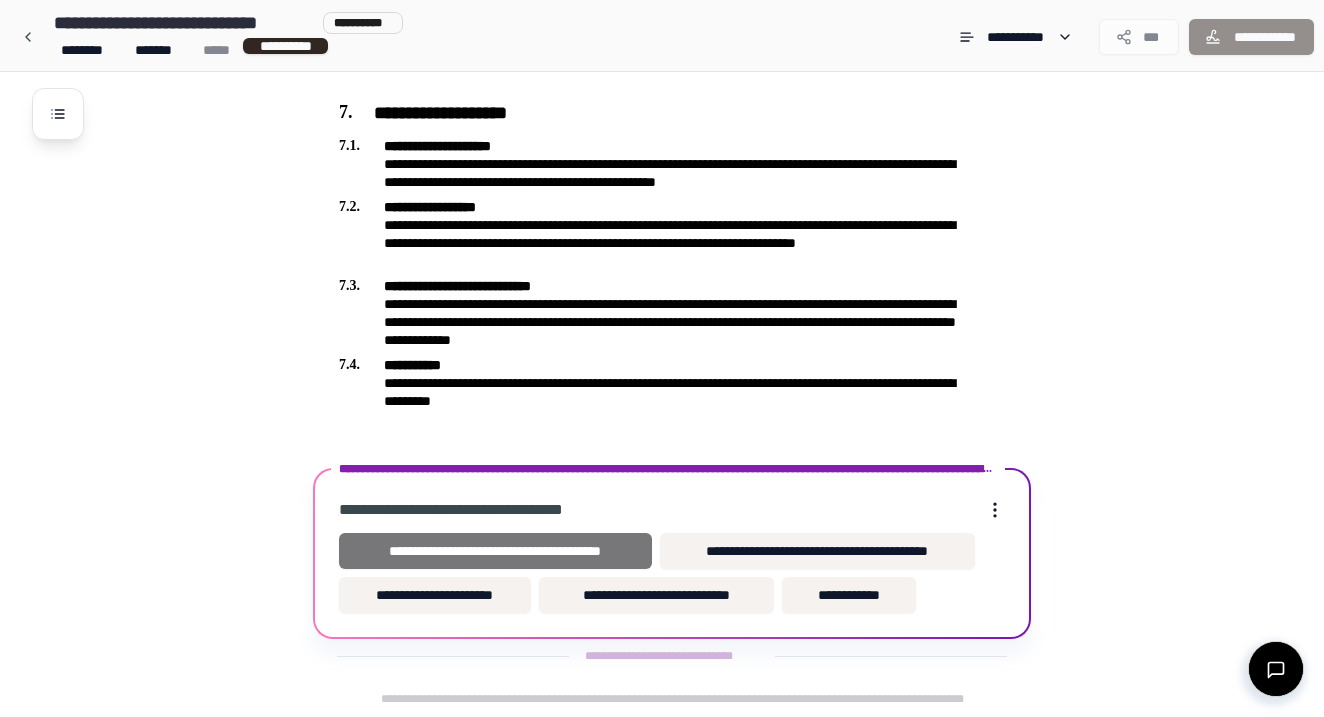 click on "**********" at bounding box center [495, 551] 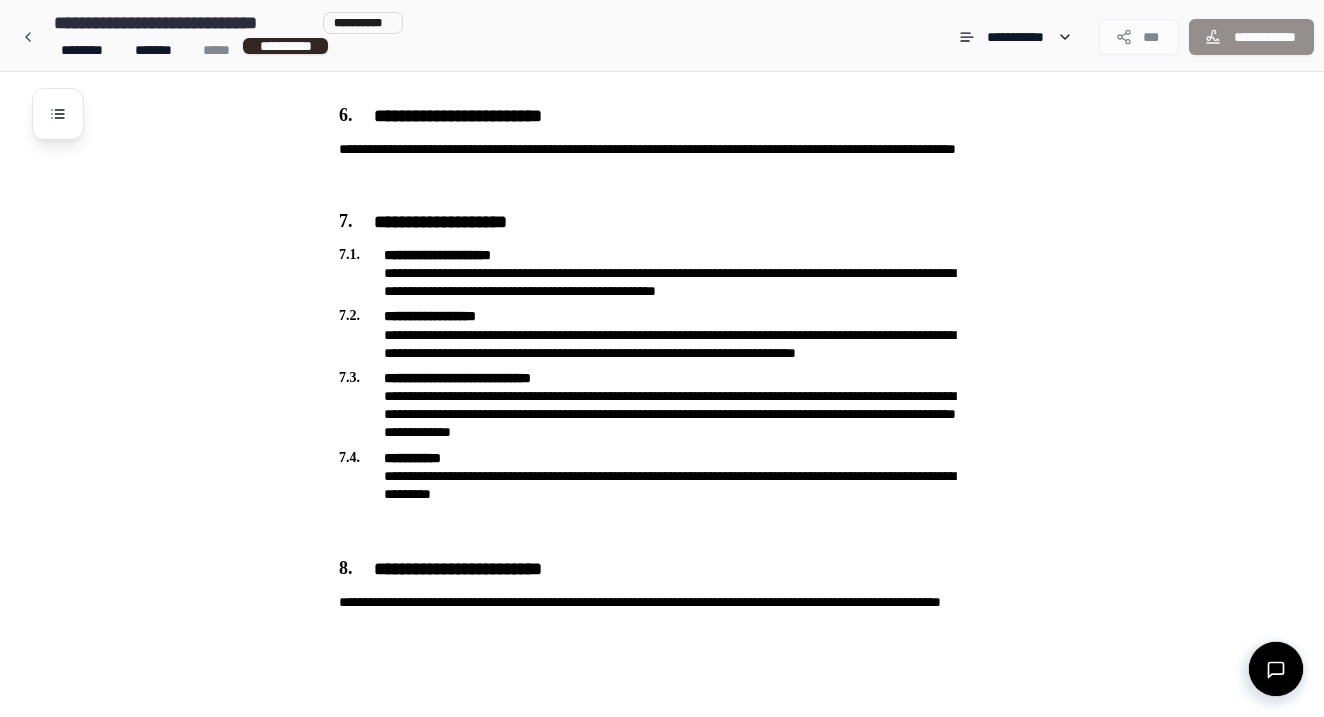 scroll, scrollTop: 1430, scrollLeft: 0, axis: vertical 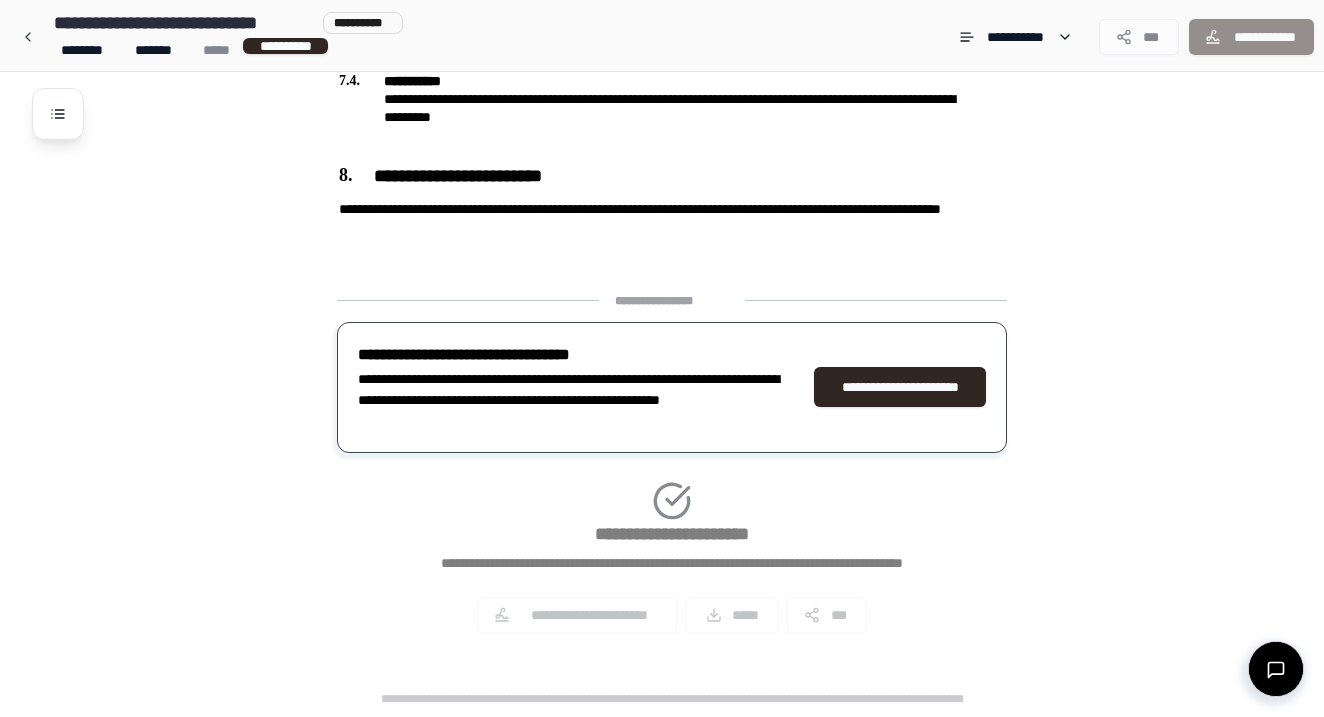 click on "[PHONE]" at bounding box center (688, -321) 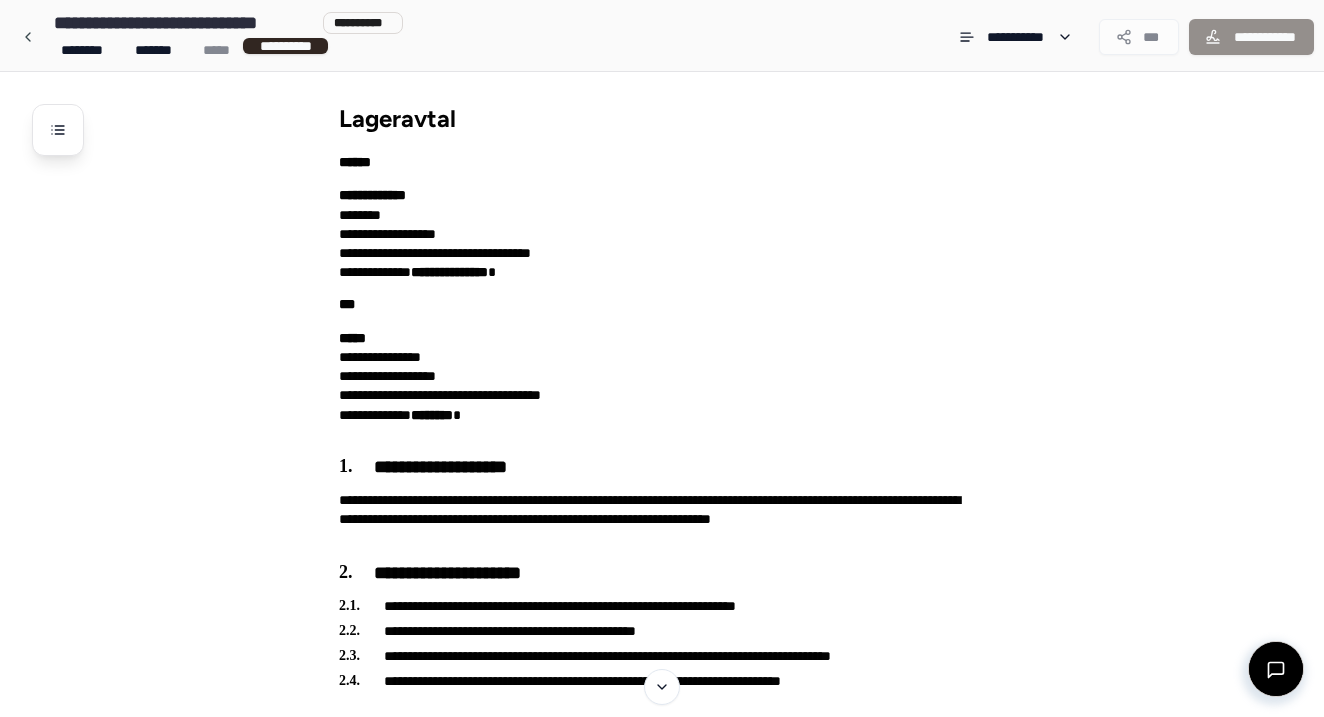 scroll, scrollTop: 0, scrollLeft: 0, axis: both 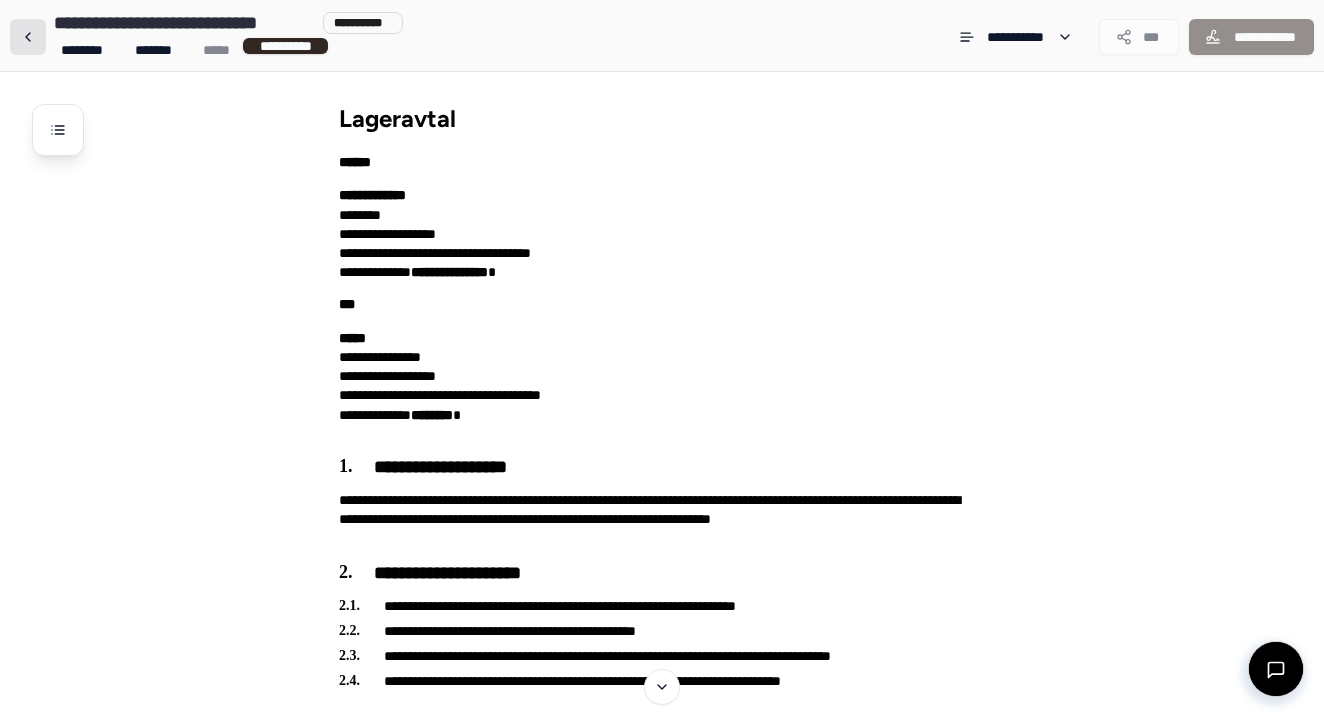 click at bounding box center (28, 37) 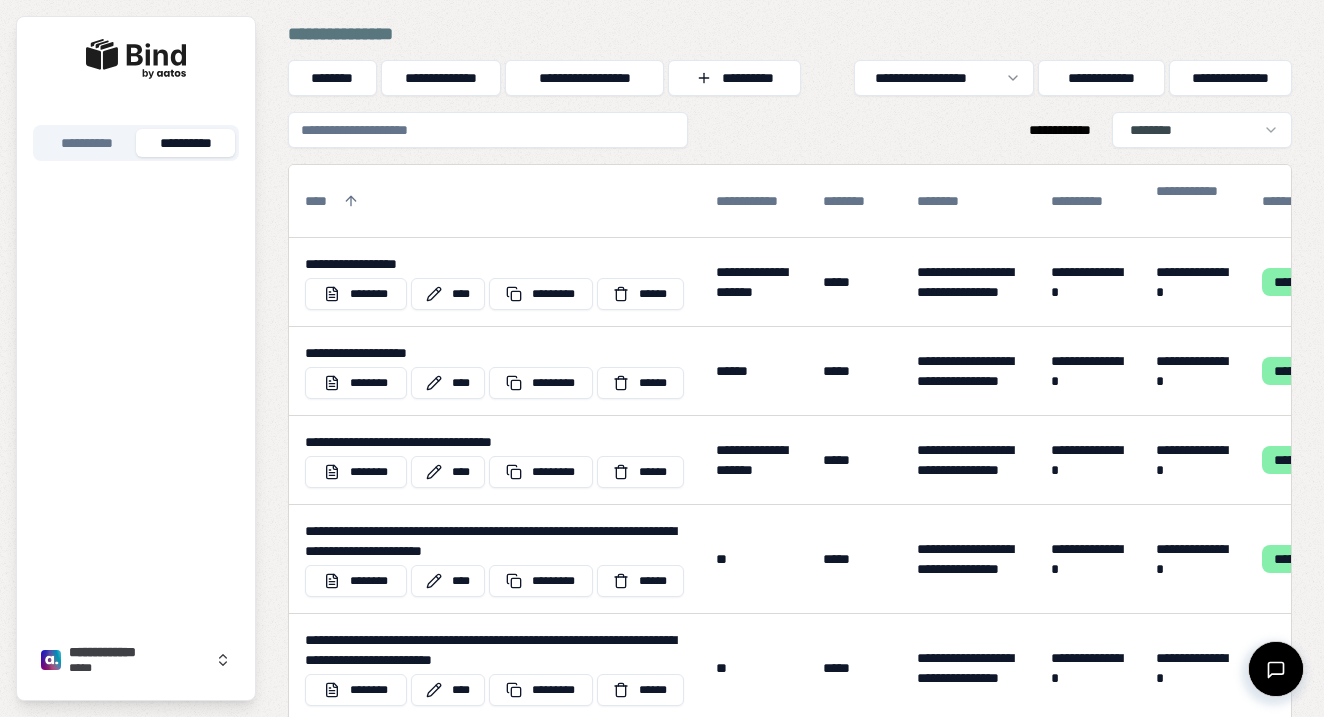 click at bounding box center (488, 130) 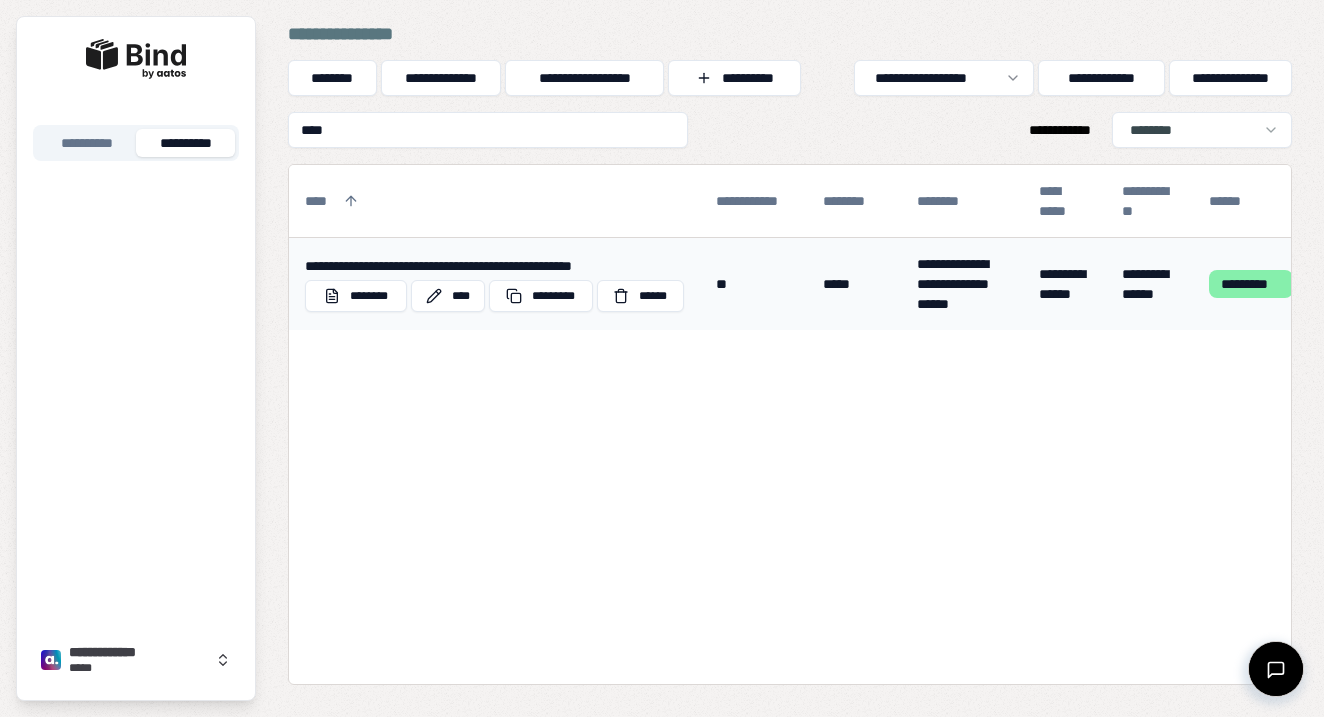 type on "****" 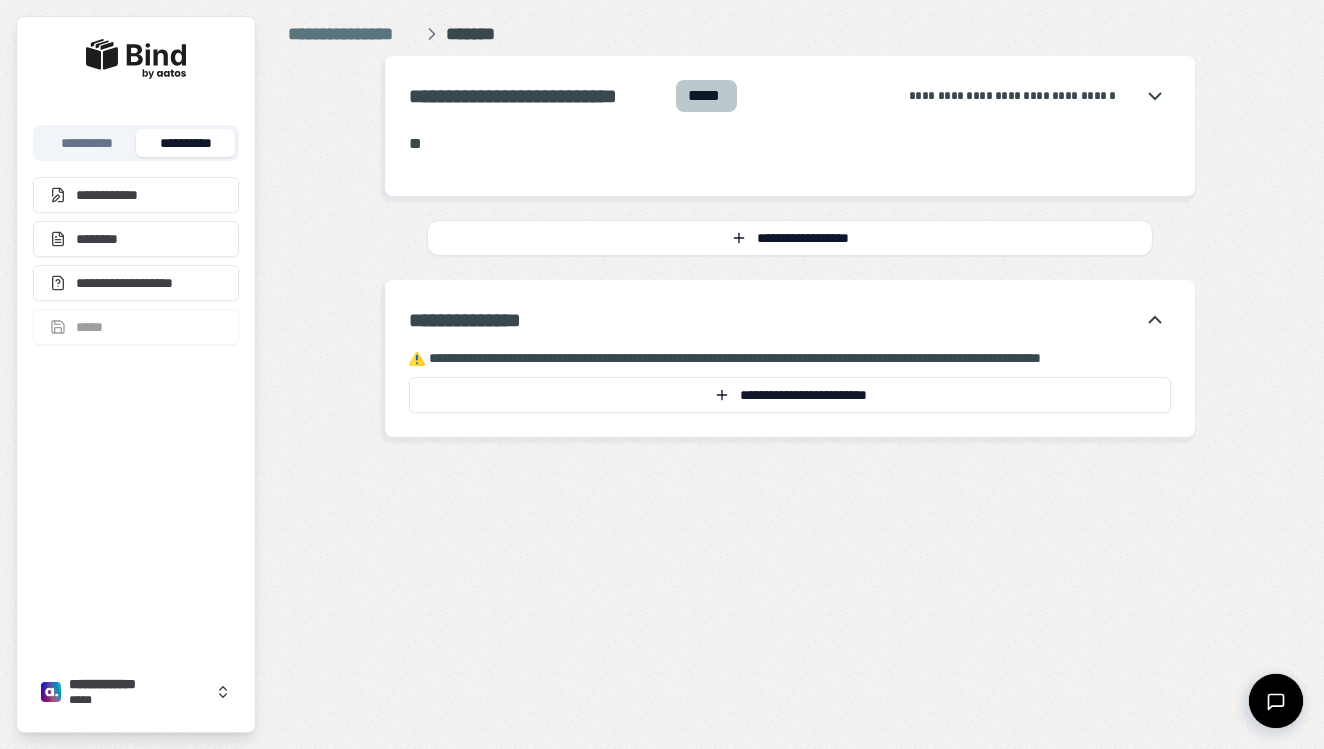 scroll, scrollTop: 0, scrollLeft: 0, axis: both 